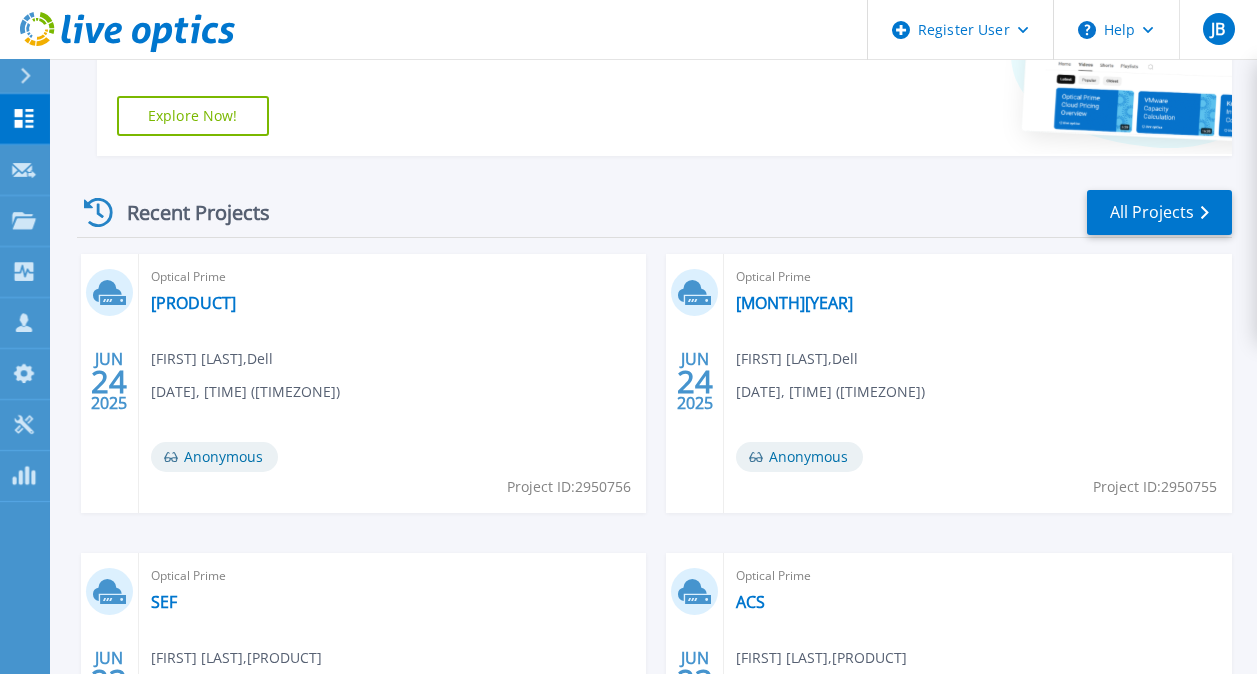 scroll, scrollTop: 0, scrollLeft: 0, axis: both 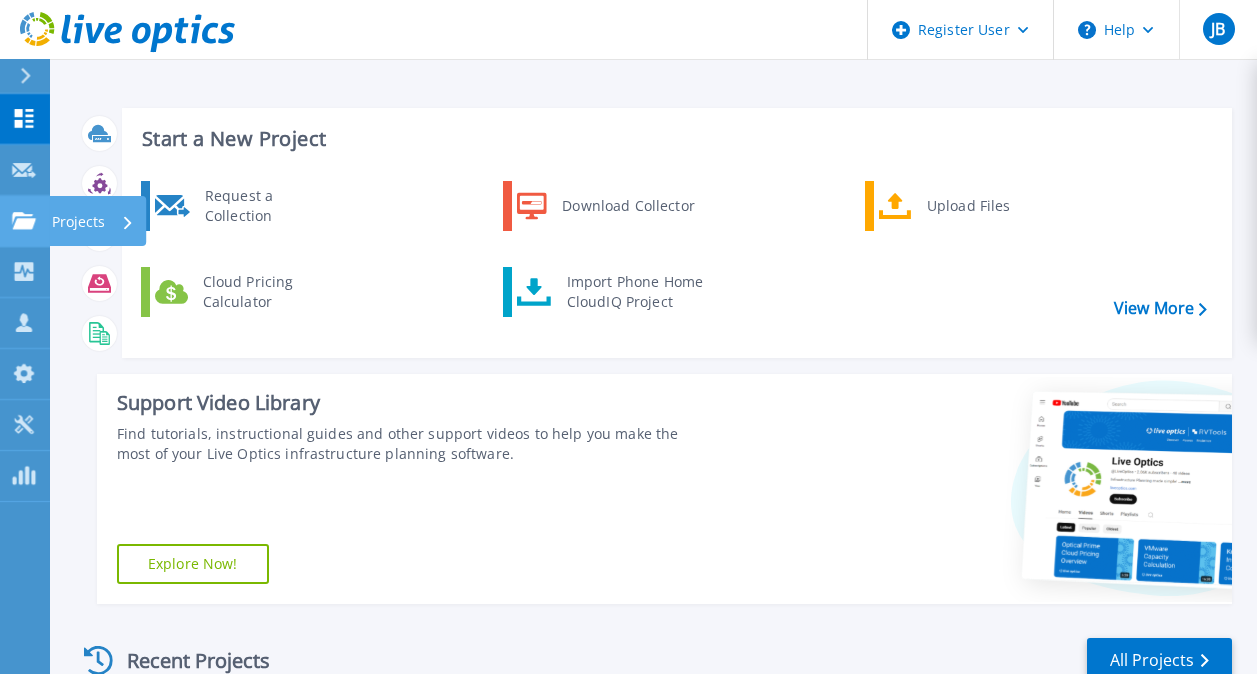click on "Projects" at bounding box center [78, 222] 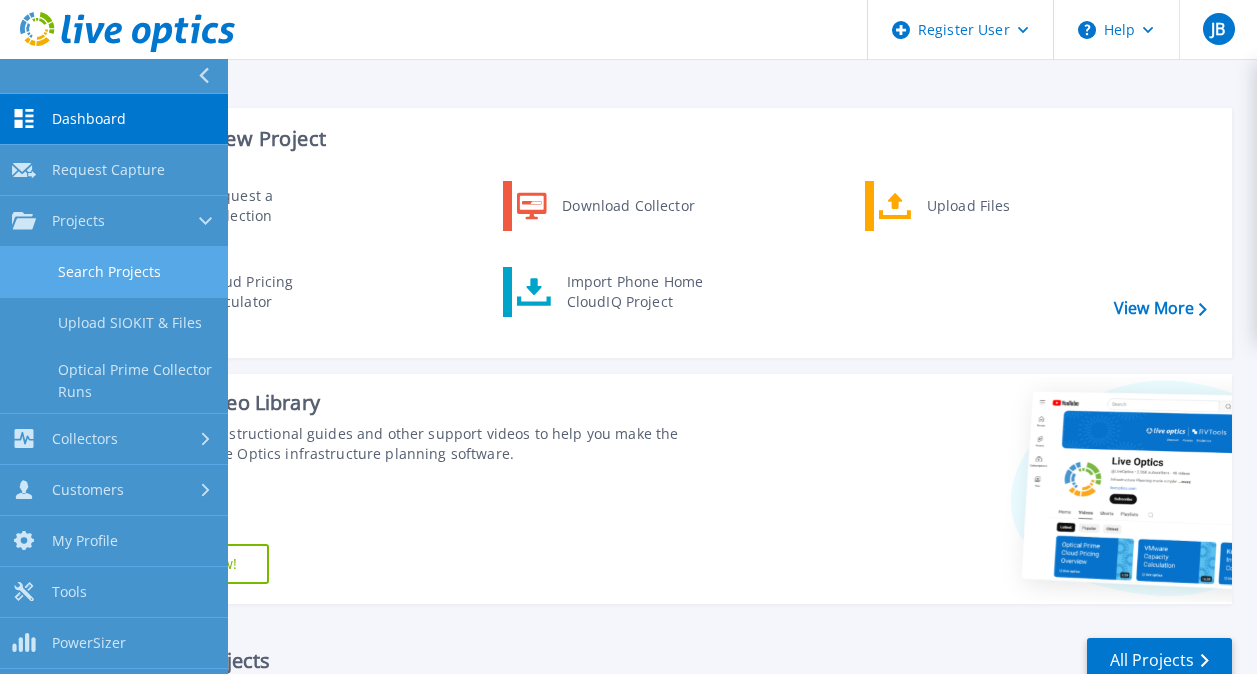 click on "Search Projects" at bounding box center (114, 272) 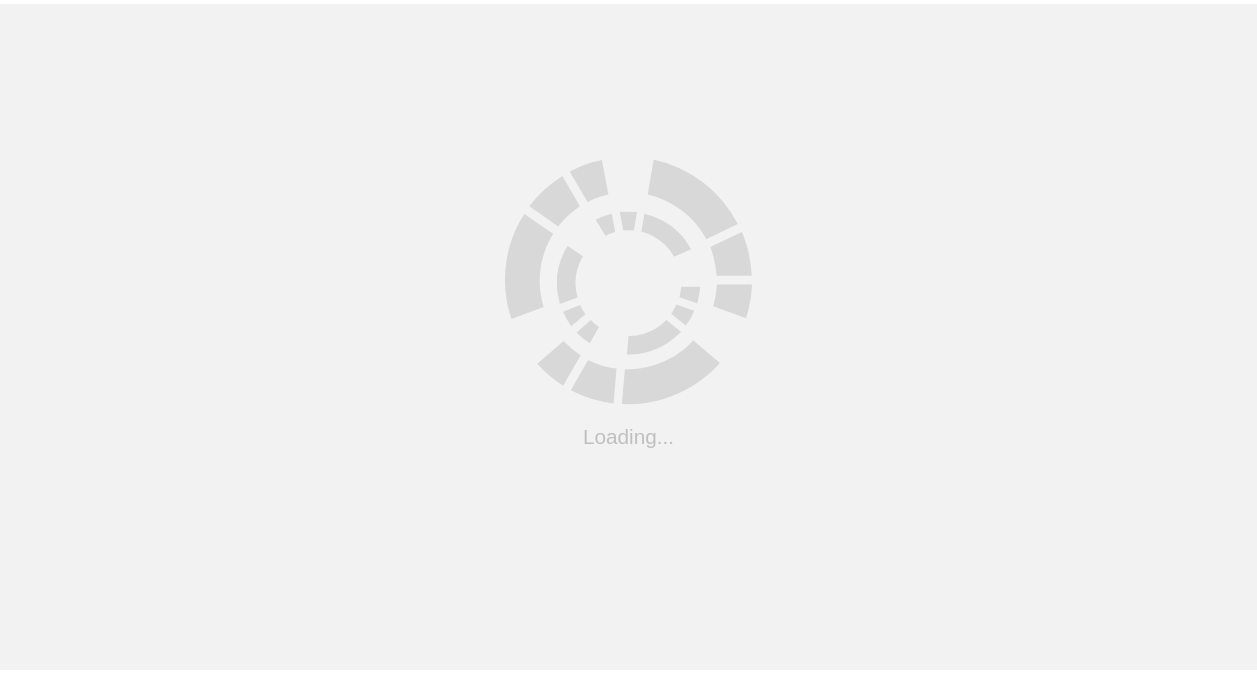 scroll, scrollTop: 0, scrollLeft: 0, axis: both 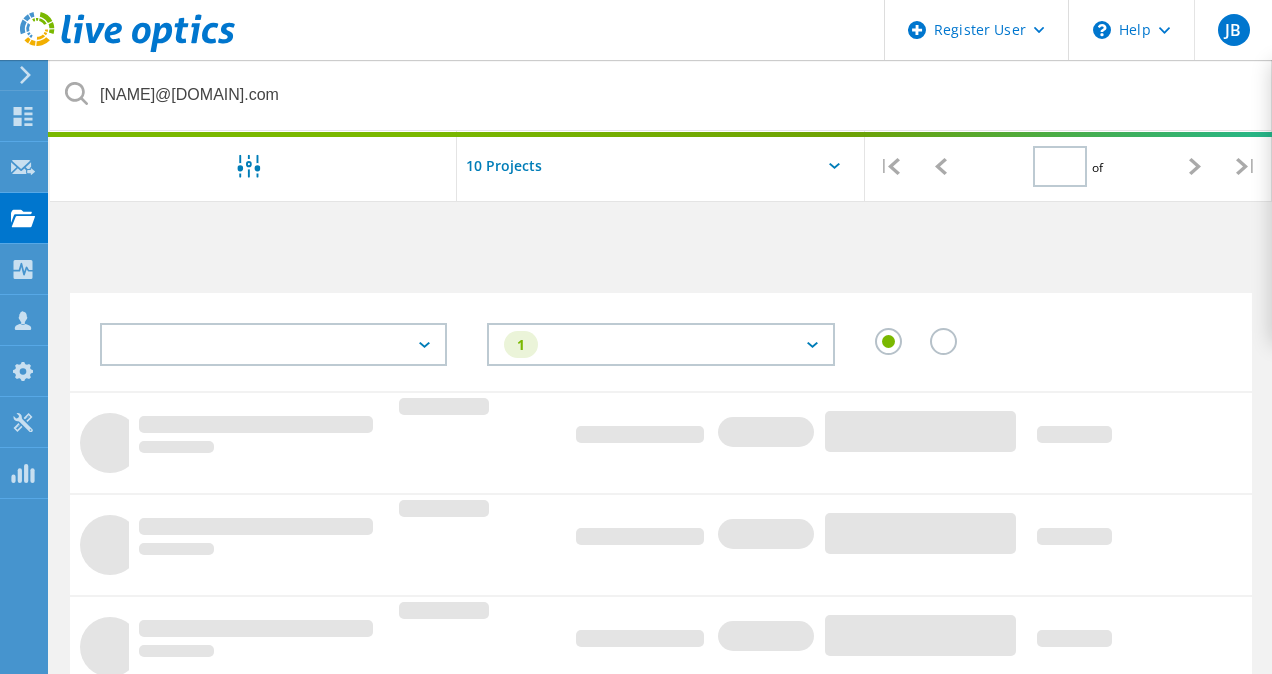 type on "1" 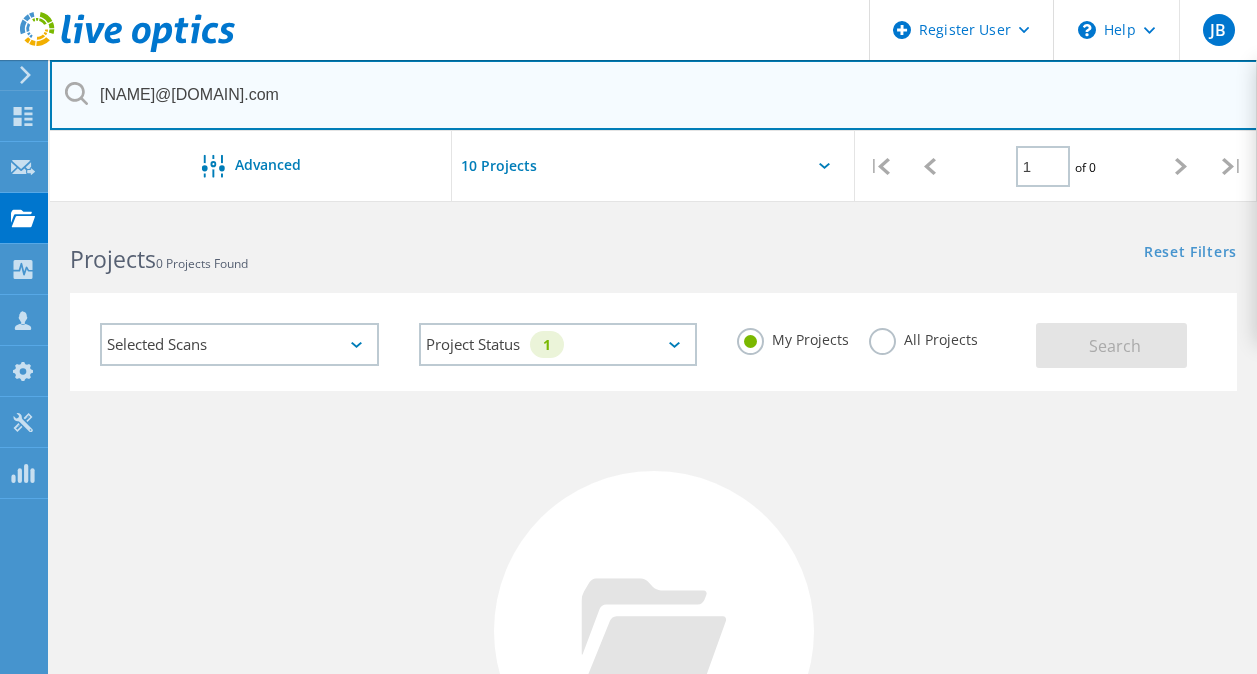 drag, startPoint x: 301, startPoint y: 99, endPoint x: 51, endPoint y: 99, distance: 250 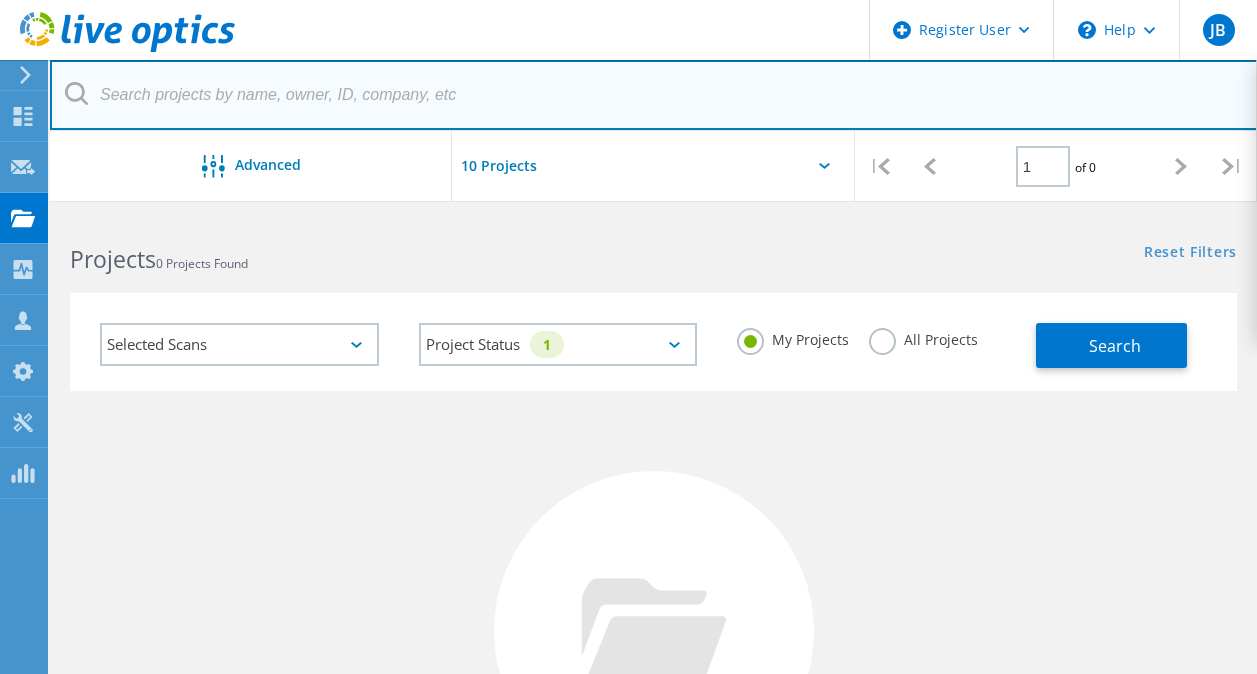 paste on "[EMAIL]" 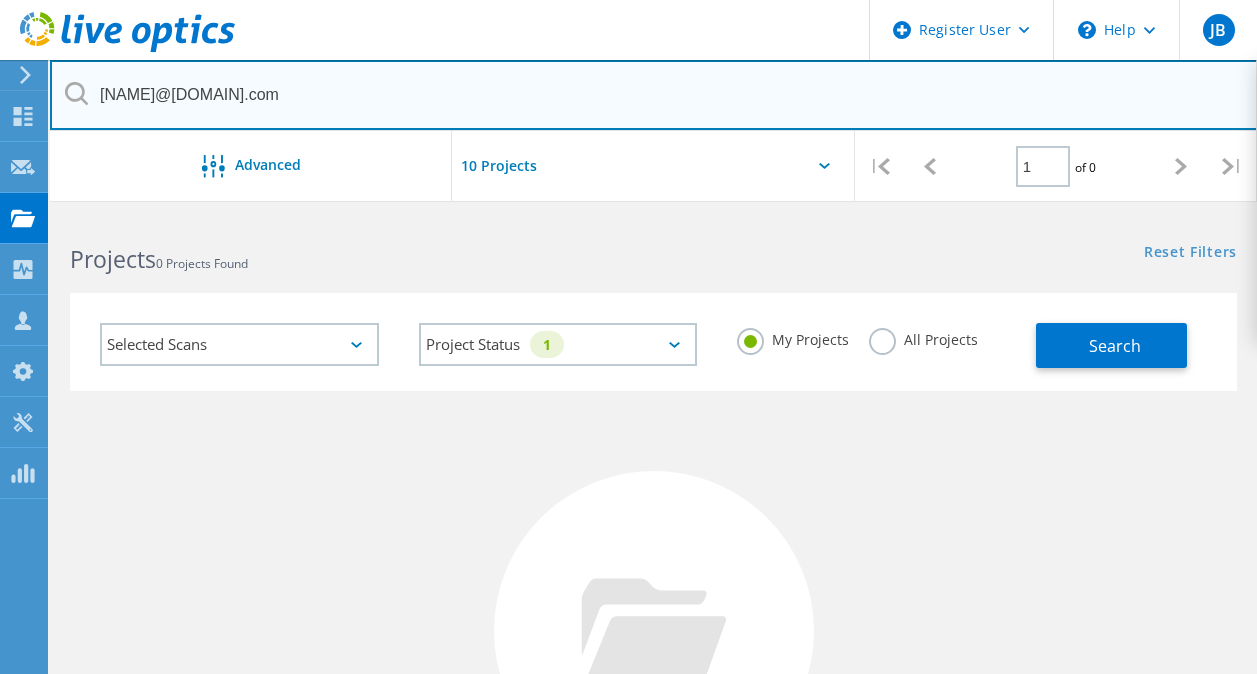 type on "[EMAIL]" 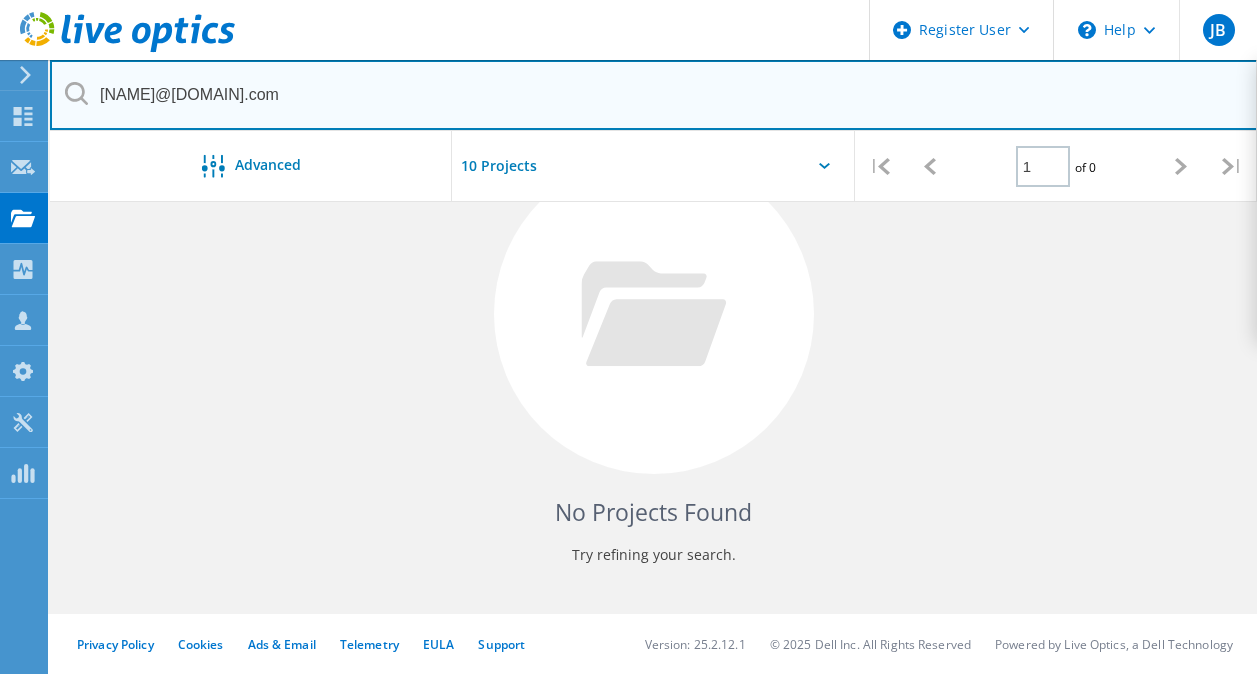 scroll, scrollTop: 0, scrollLeft: 0, axis: both 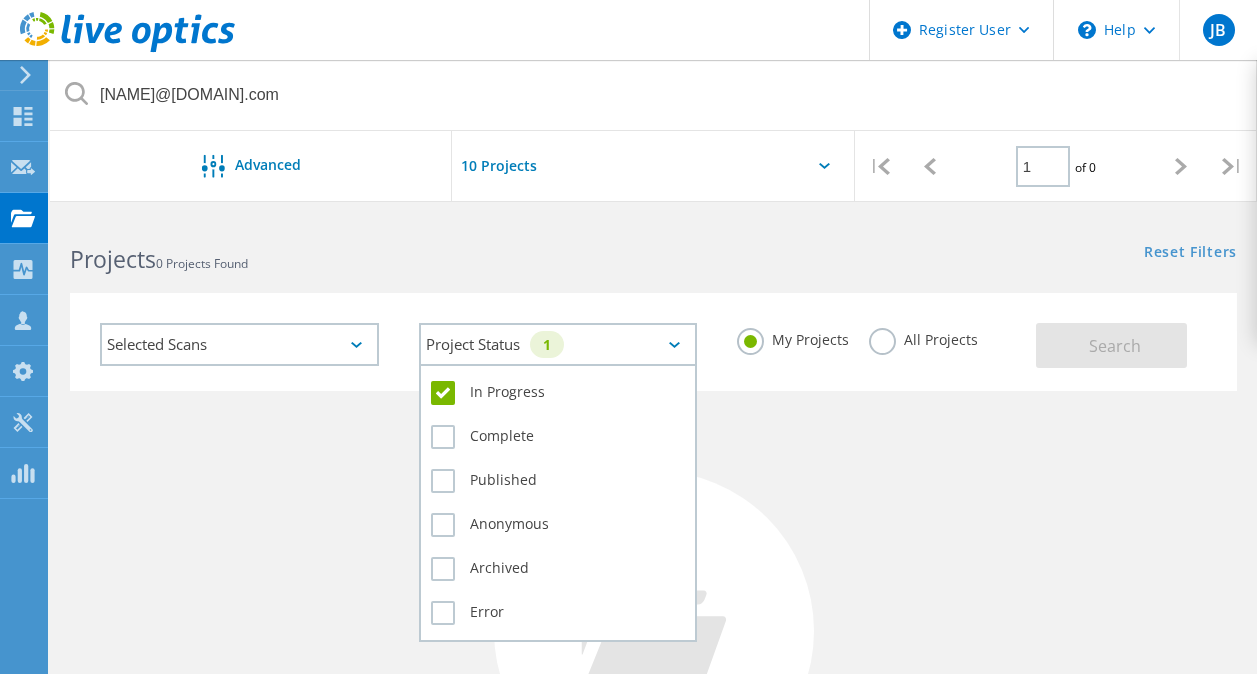 click on "Project Status   1" 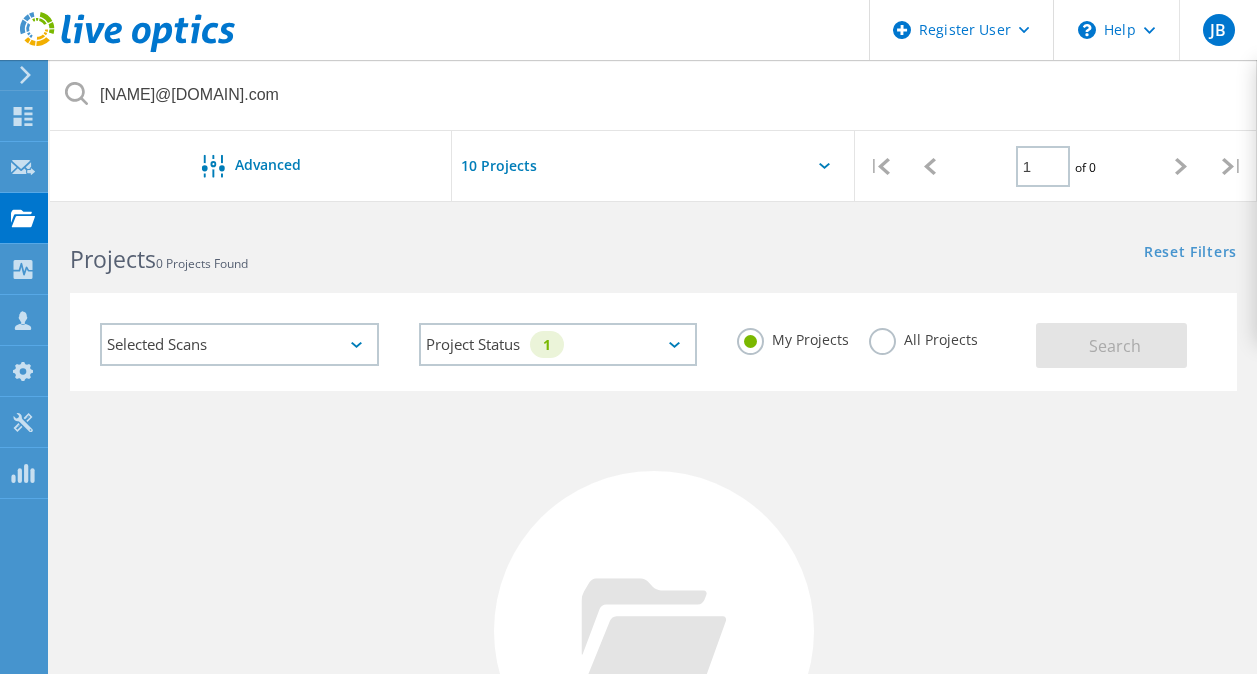 click on "Selected Scans   Project Status   1  In Progress Complete Published Anonymous Archived Error My Projects All Projects Search" 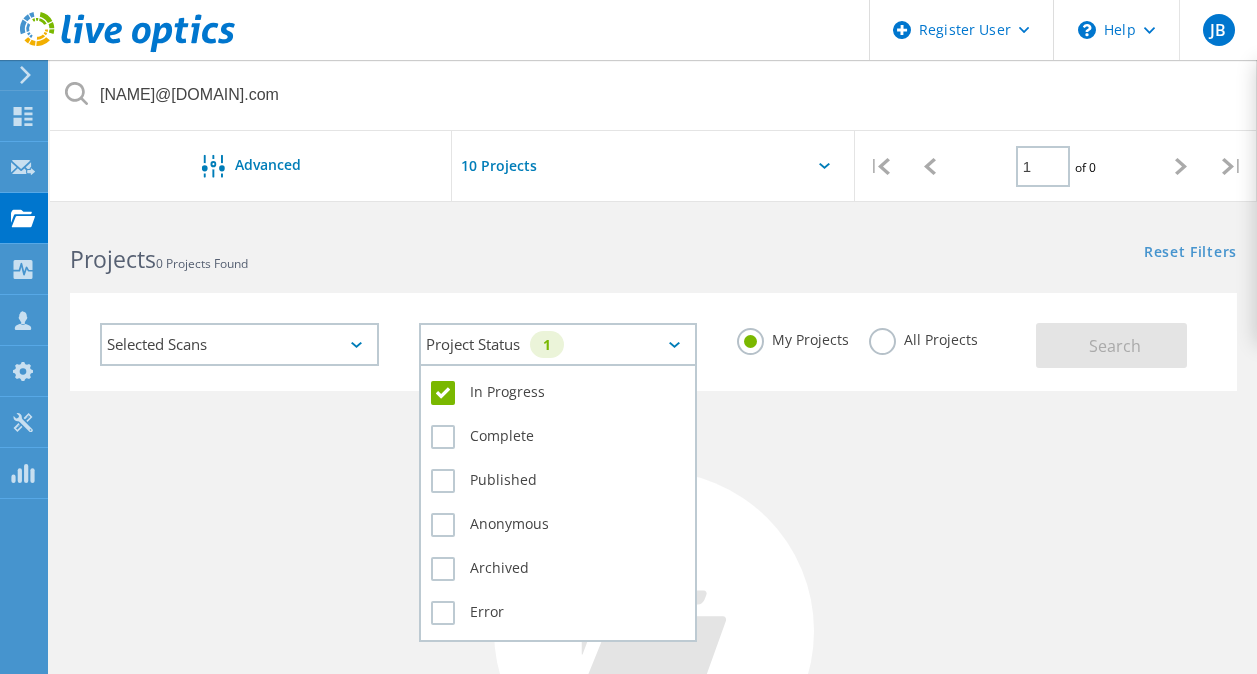 click on "Project Status   1" 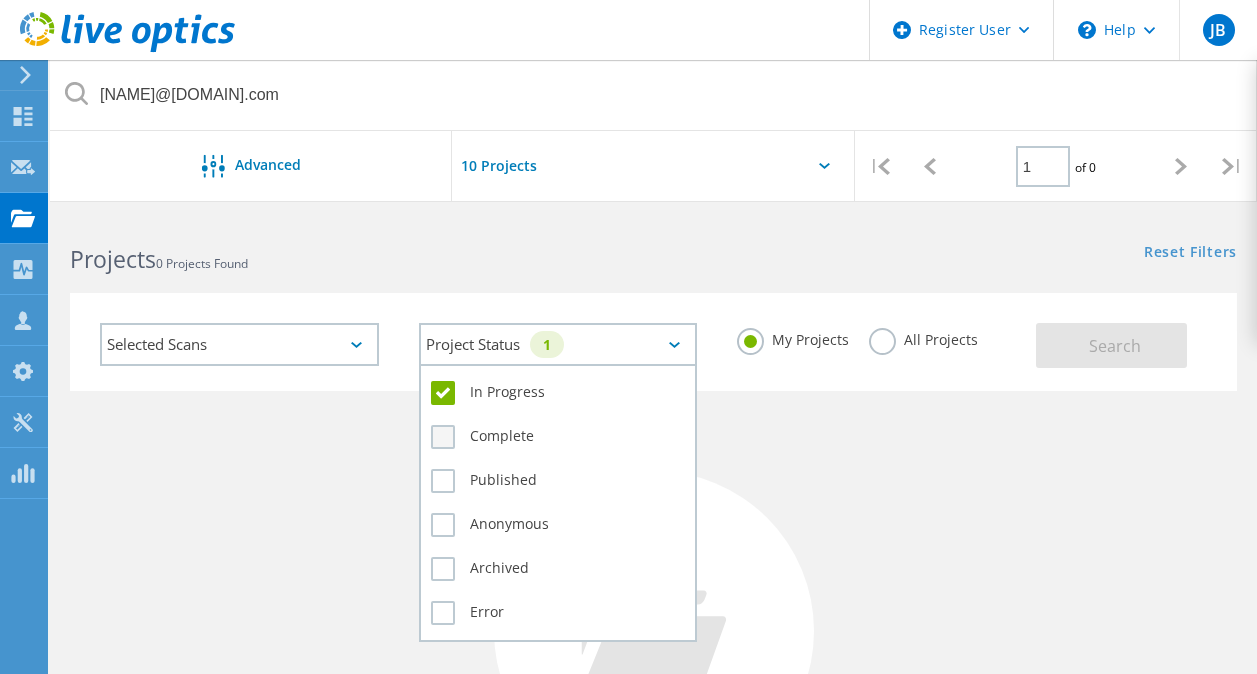 click on "Complete" 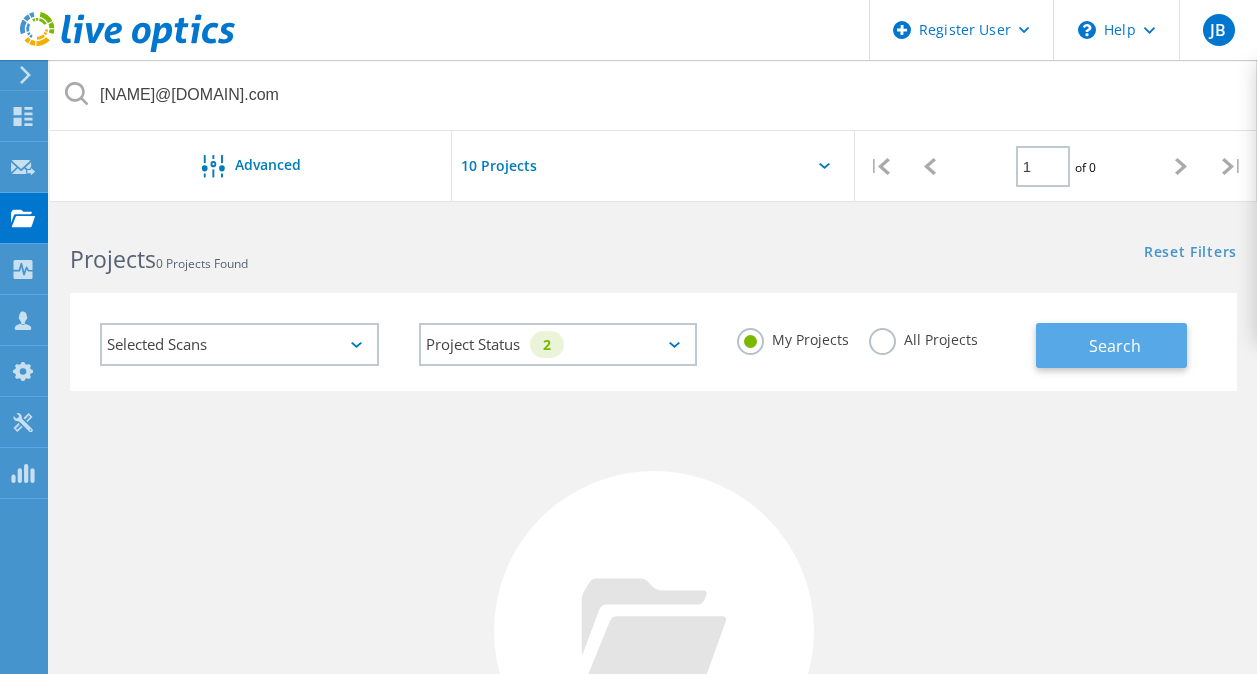 click on "Search" 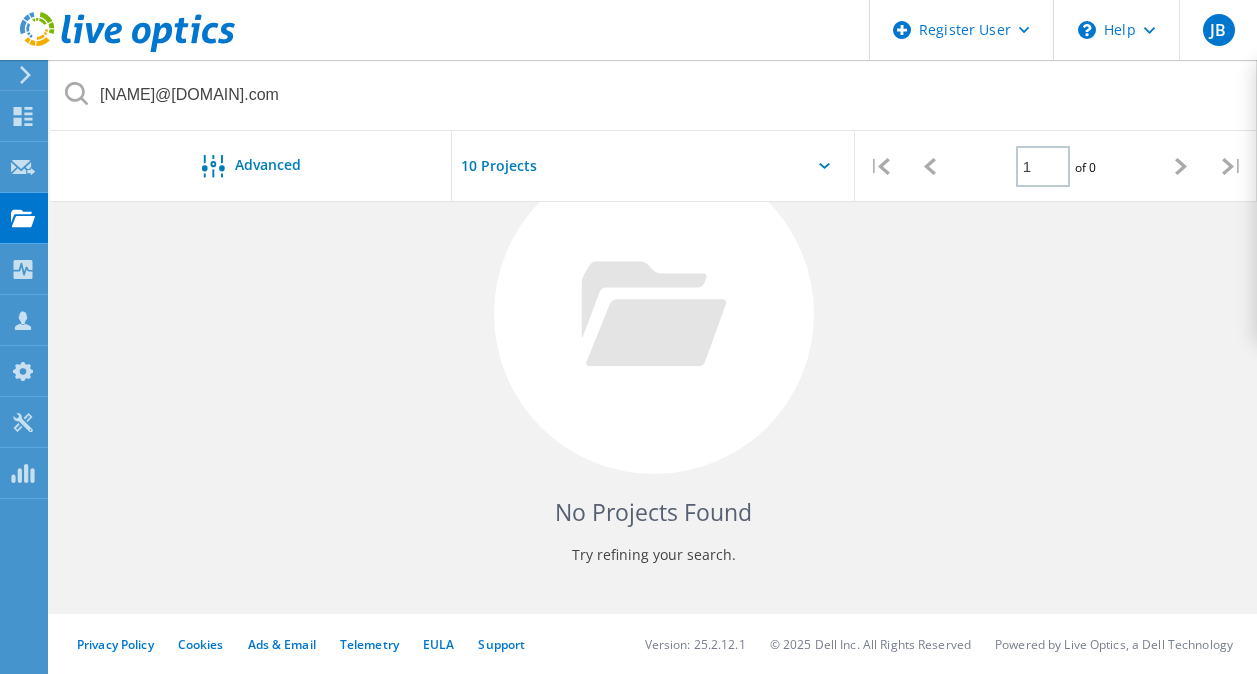 scroll, scrollTop: 0, scrollLeft: 0, axis: both 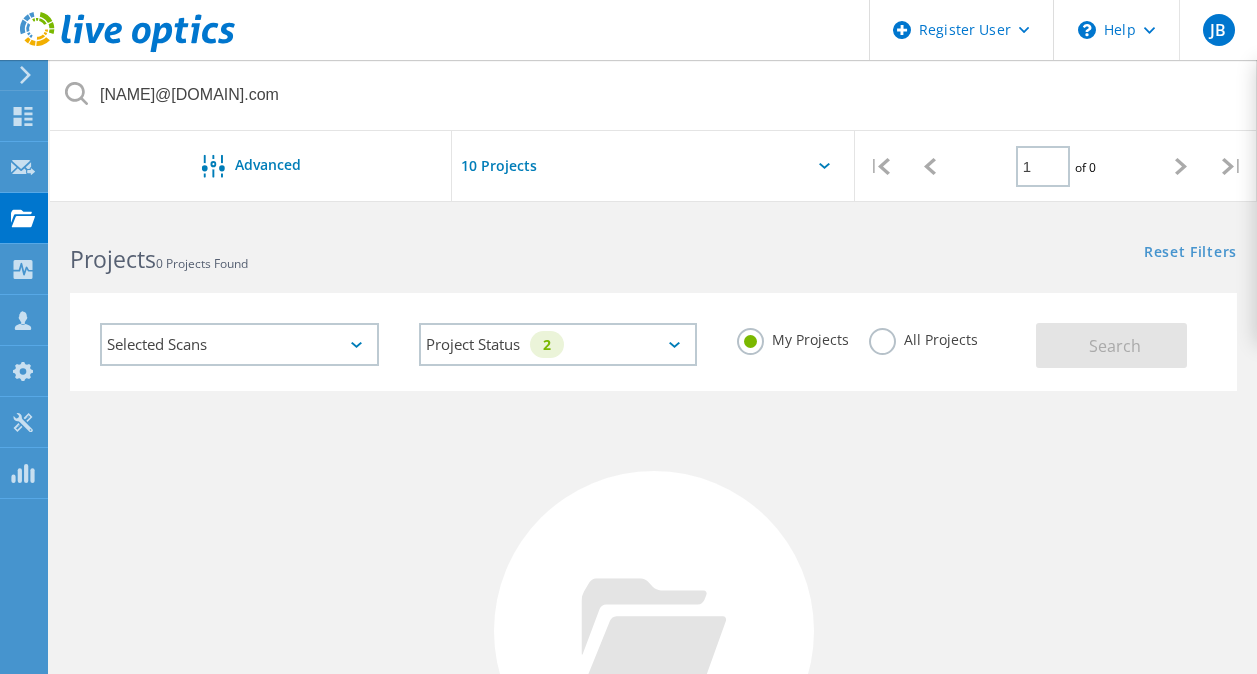 click on "Selected Scans" 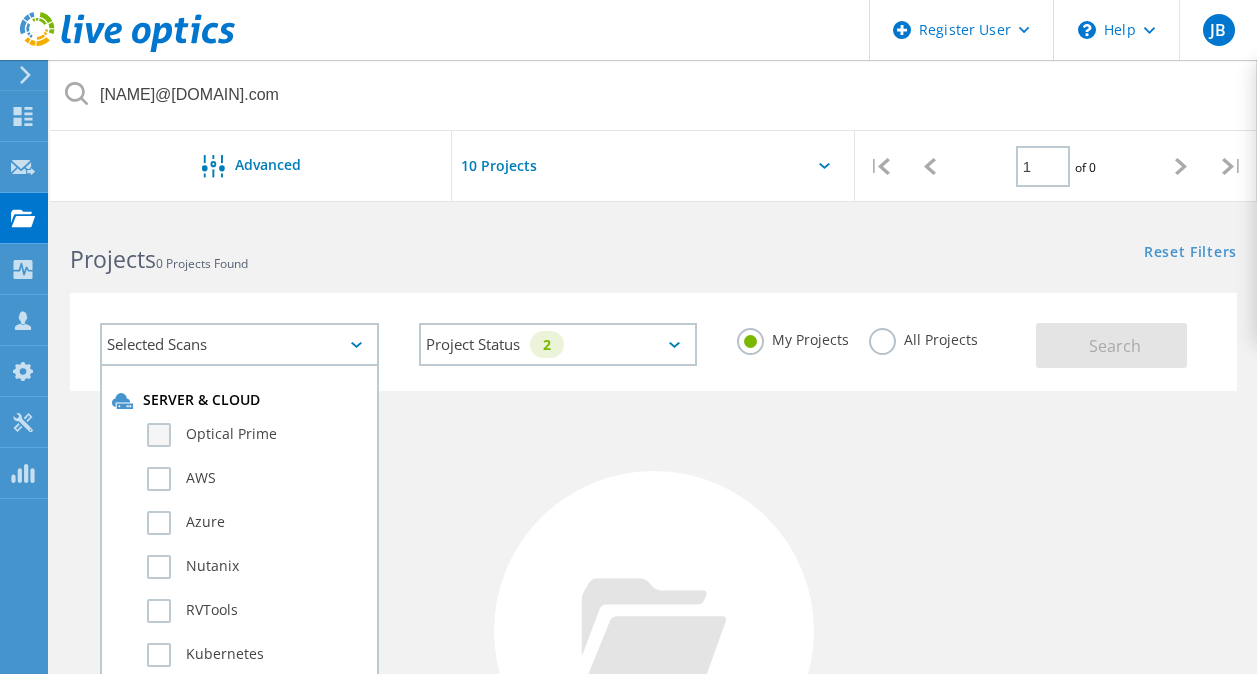 click on "Optical Prime" 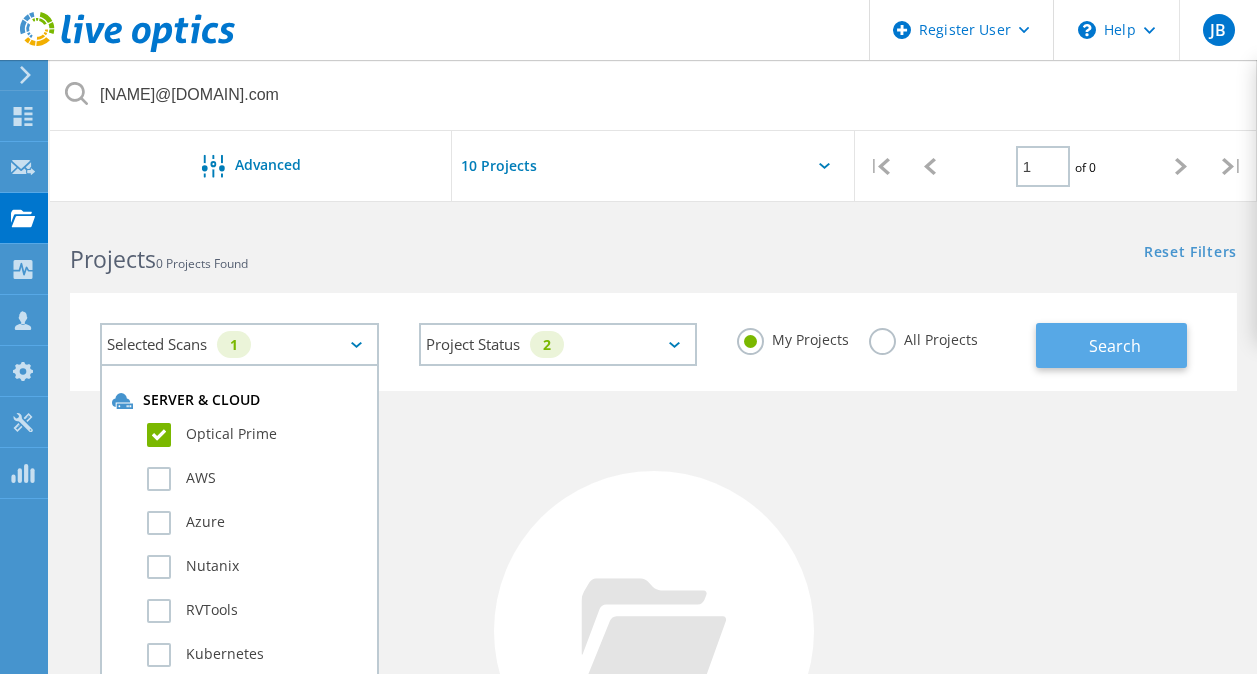 click on "Search" 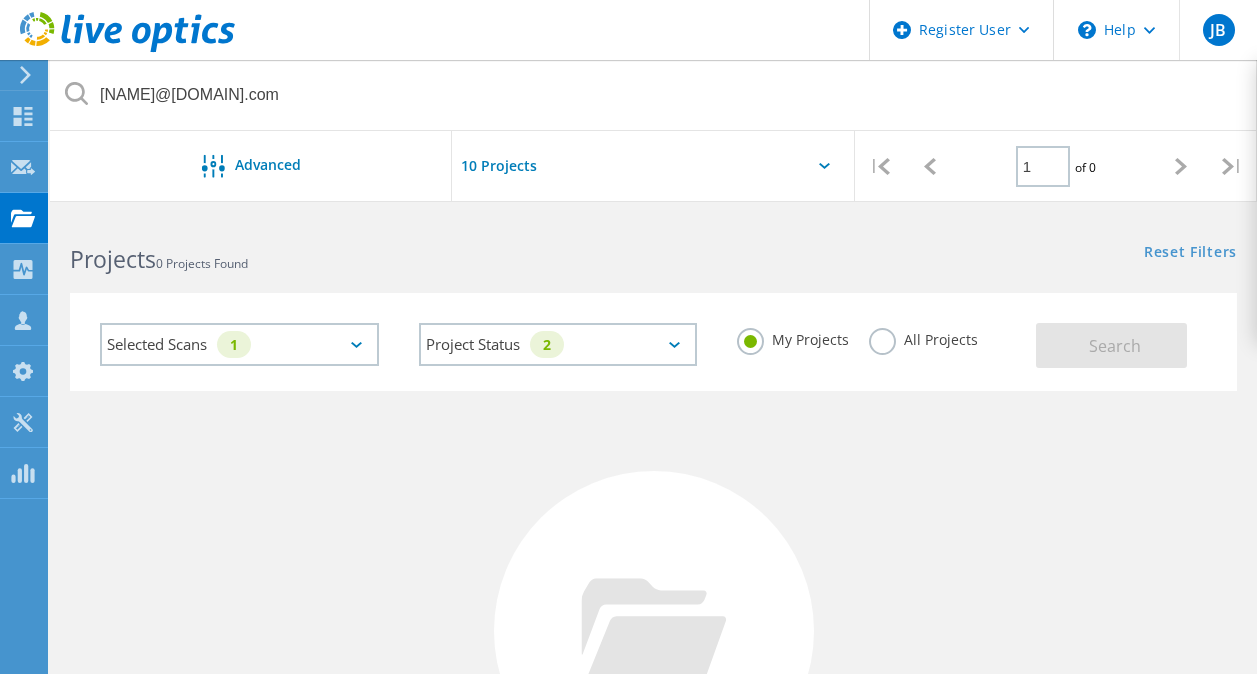 click 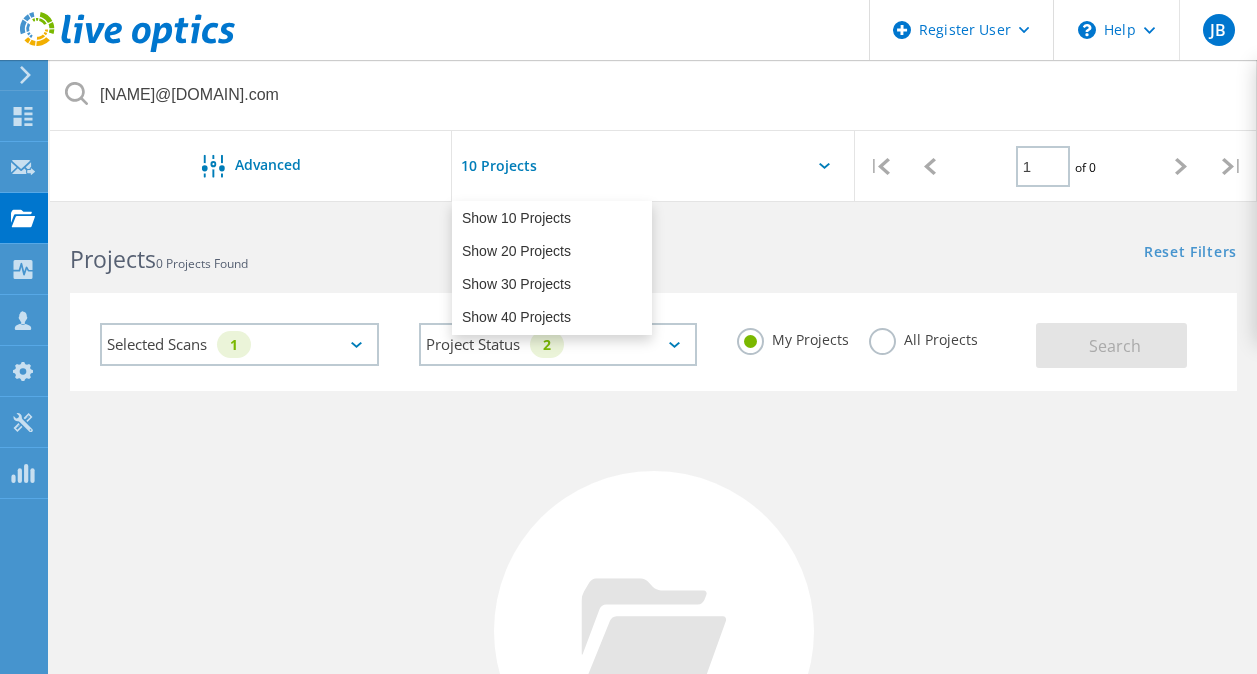 click on "Reset Filters  Show Filters" 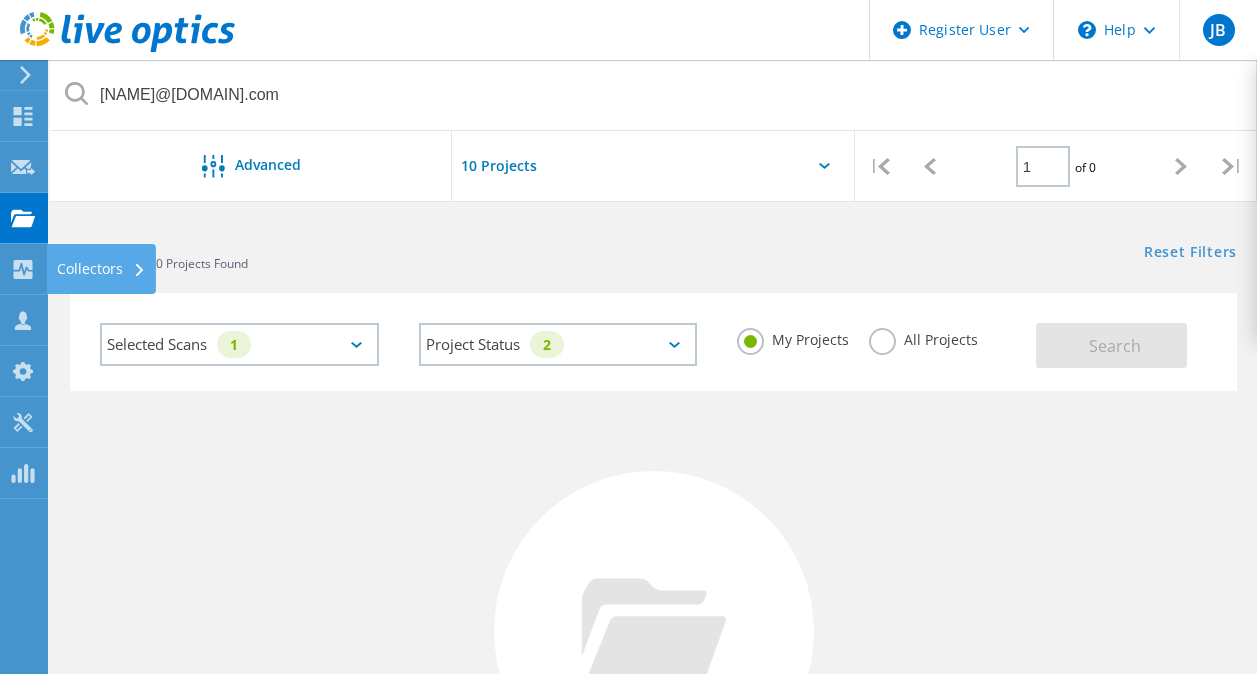click on "Collectors" at bounding box center (101, 269) 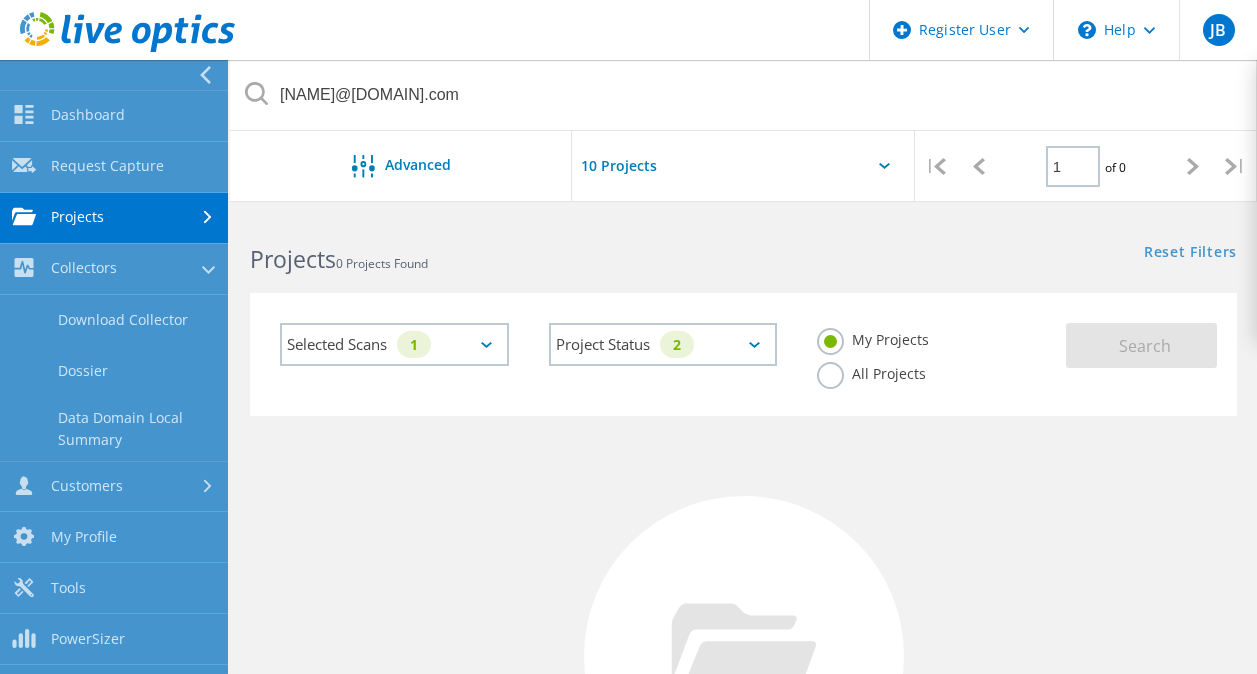 click on "Projects" at bounding box center (114, 218) 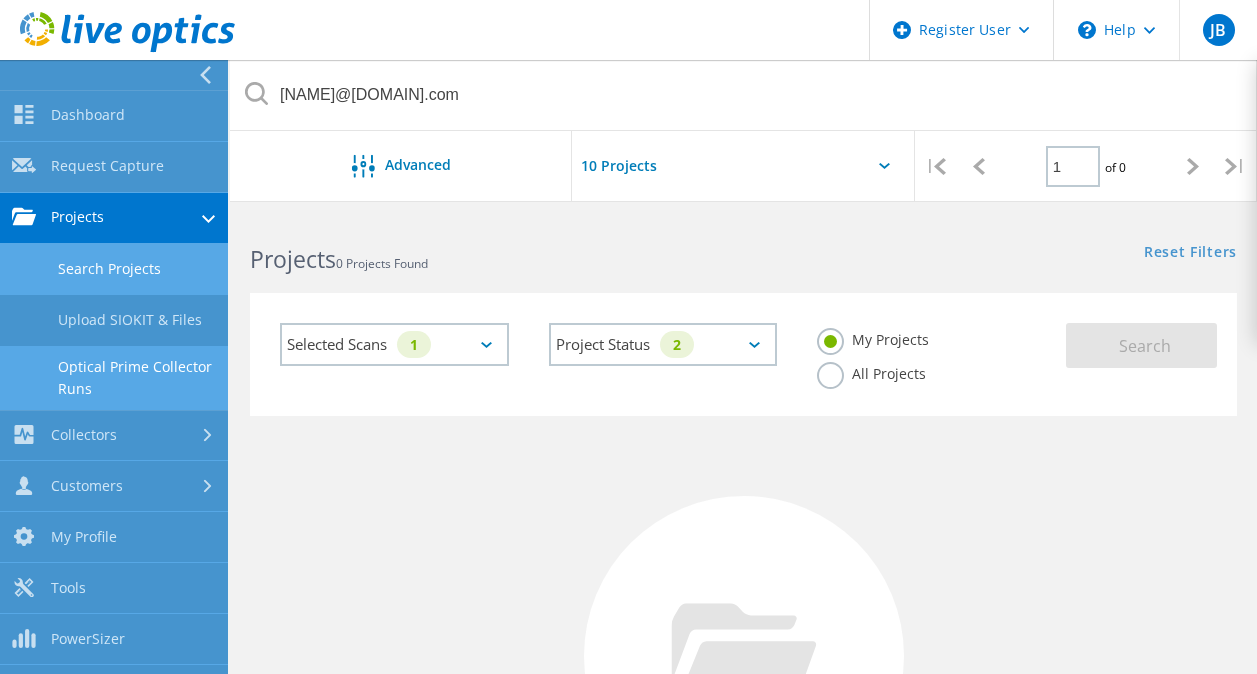 click on "Optical Prime Collector Runs" at bounding box center (114, 378) 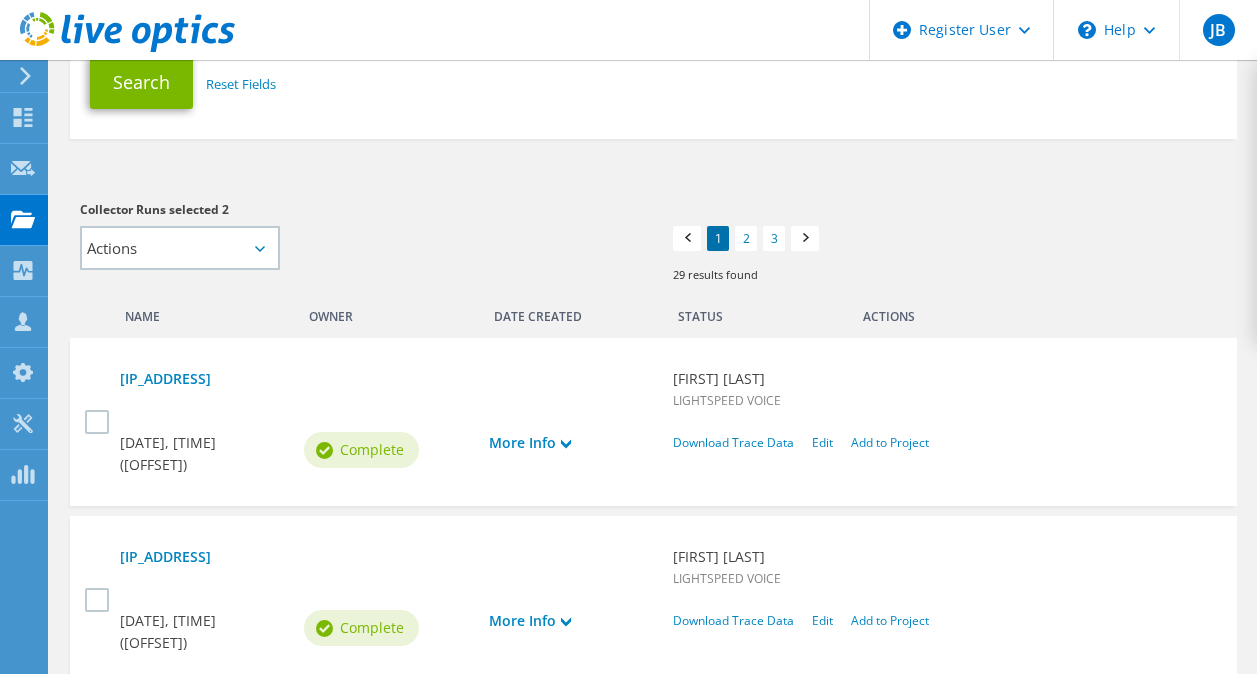 scroll, scrollTop: 40, scrollLeft: 0, axis: vertical 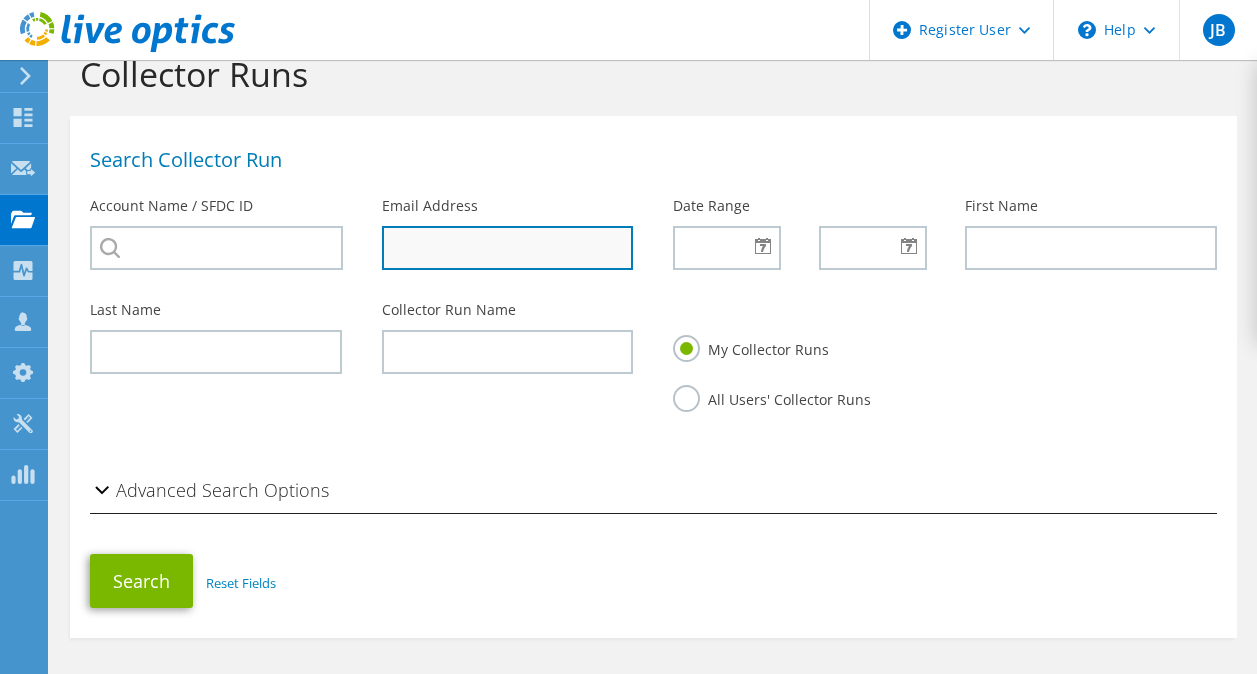 click at bounding box center [508, 248] 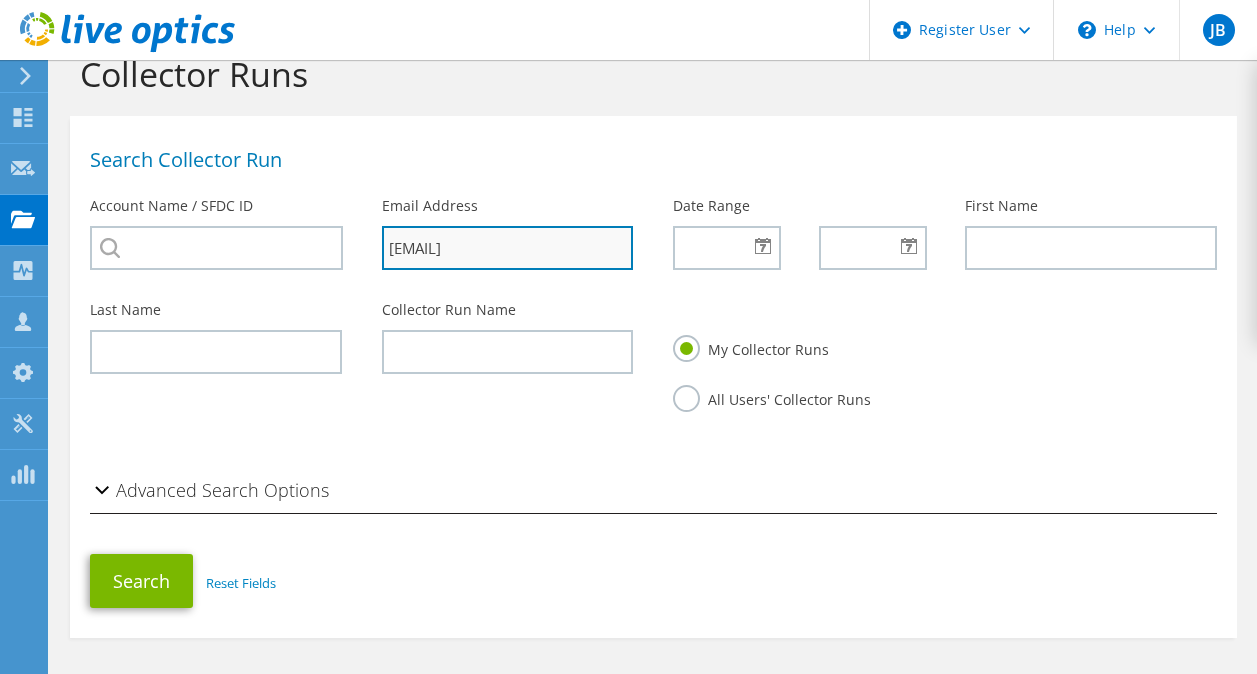 click on "rhernandez@mcdirmitdavis.com" at bounding box center (508, 248) 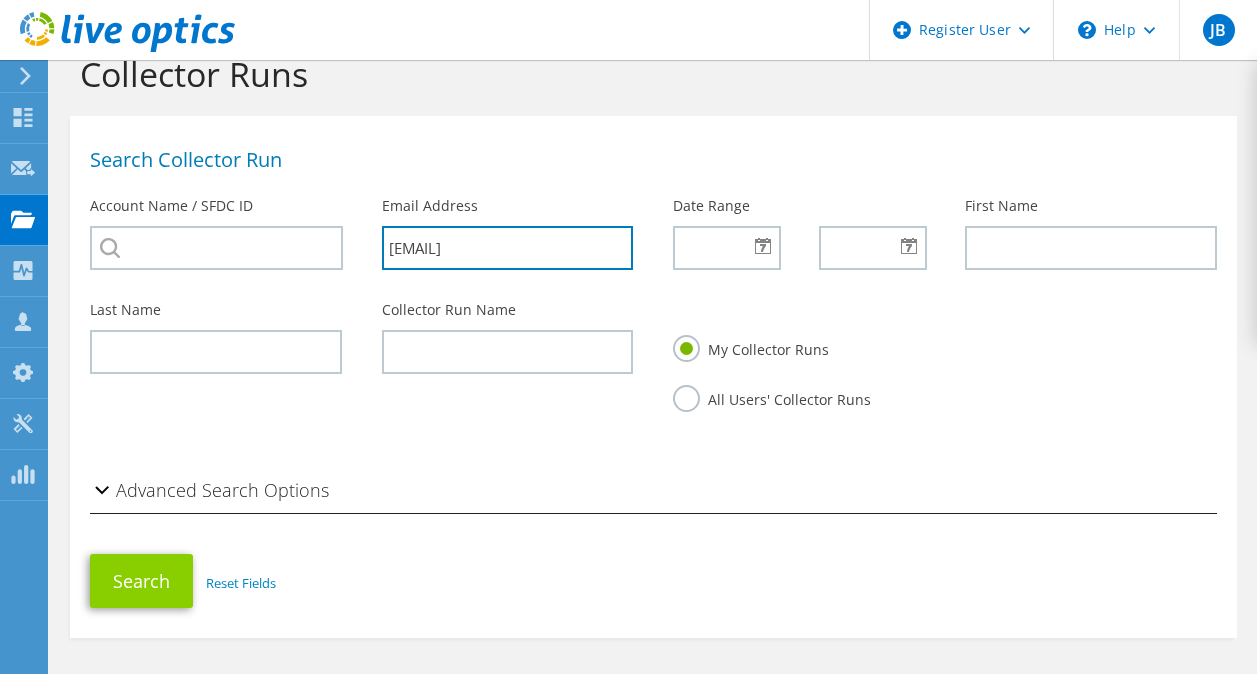 type on "rhernandez@mcdirmitdavis.com" 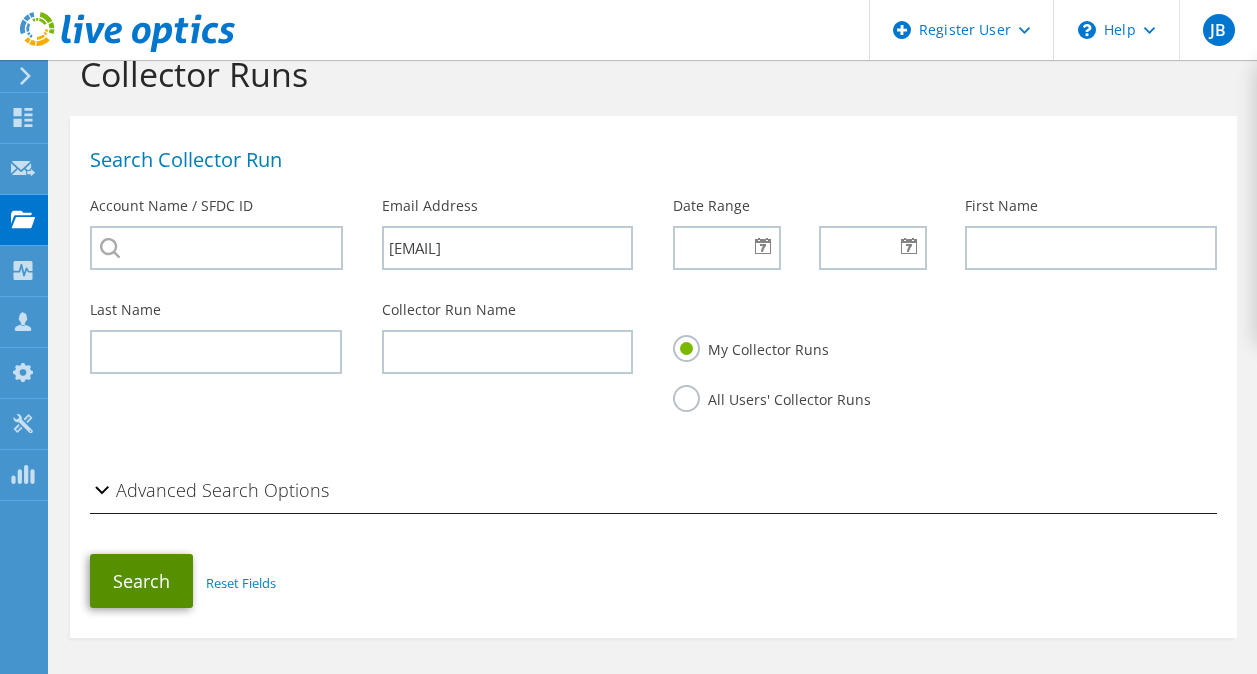 click on "Search" at bounding box center (141, 581) 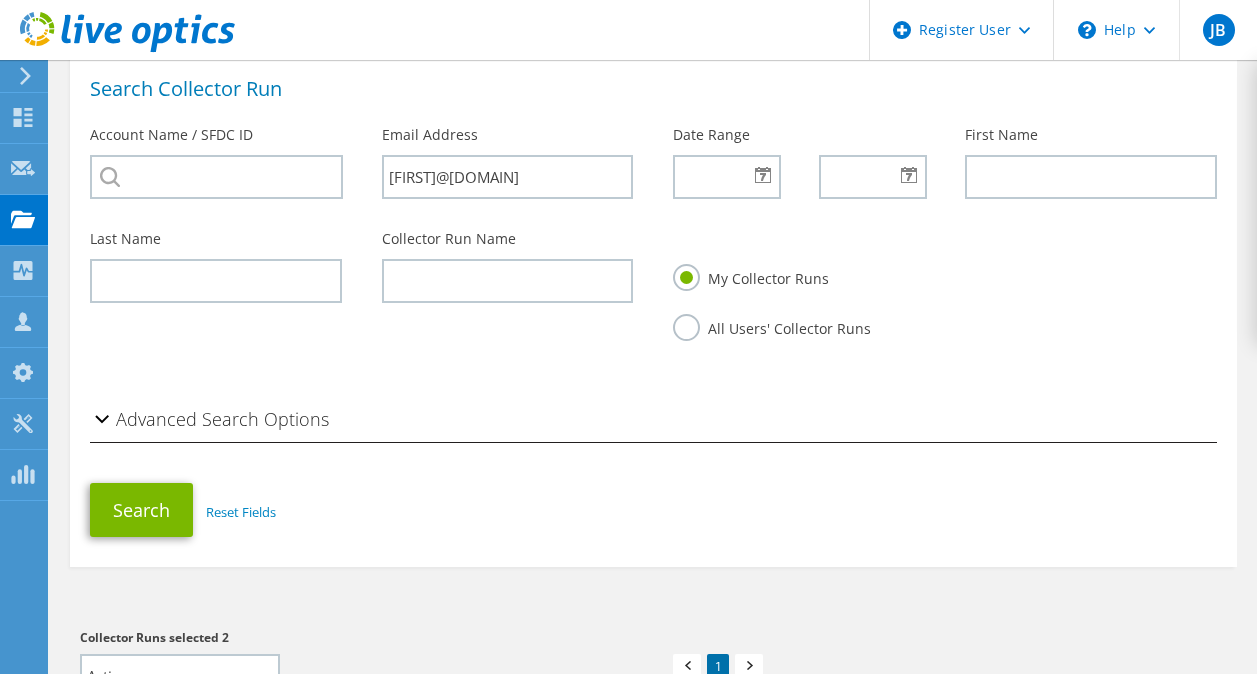 scroll, scrollTop: 0, scrollLeft: 0, axis: both 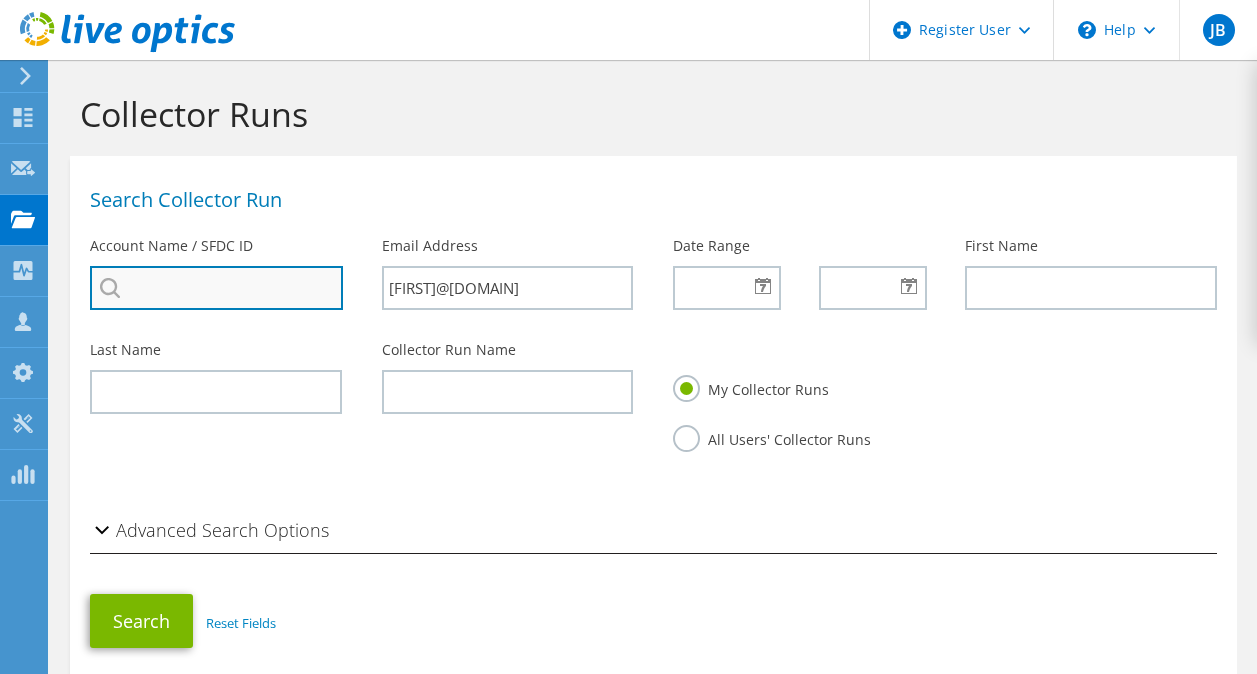 click at bounding box center [216, 288] 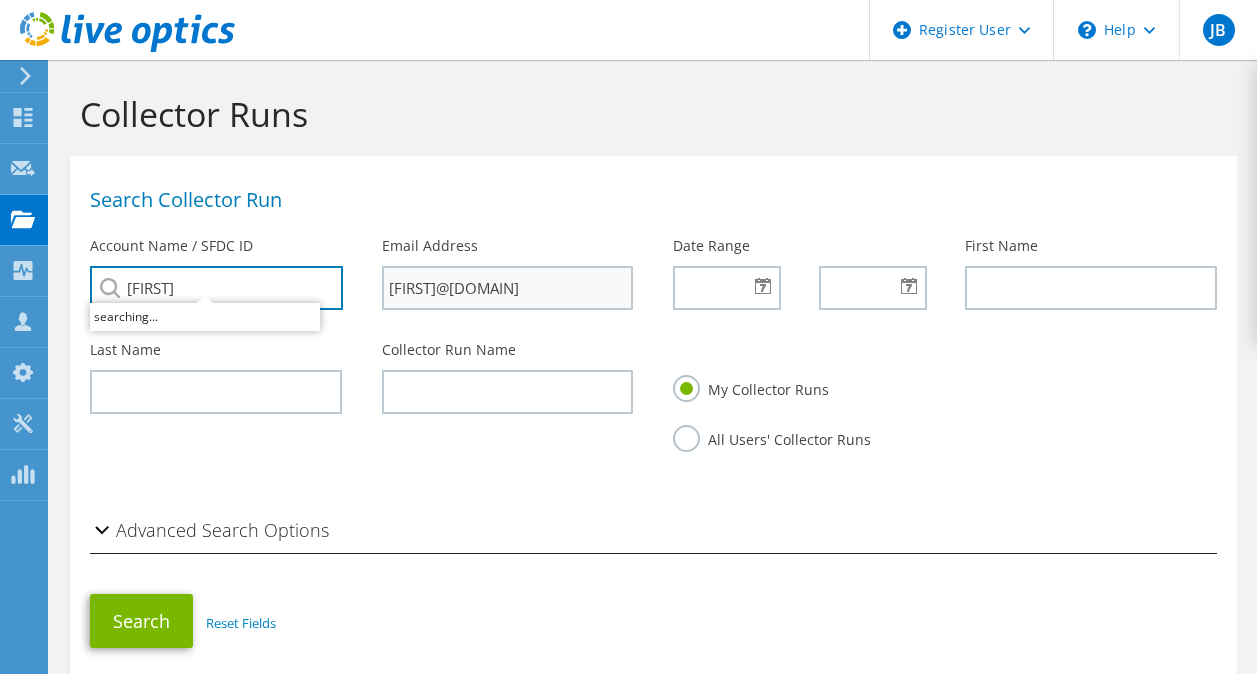 type on "mdirmit" 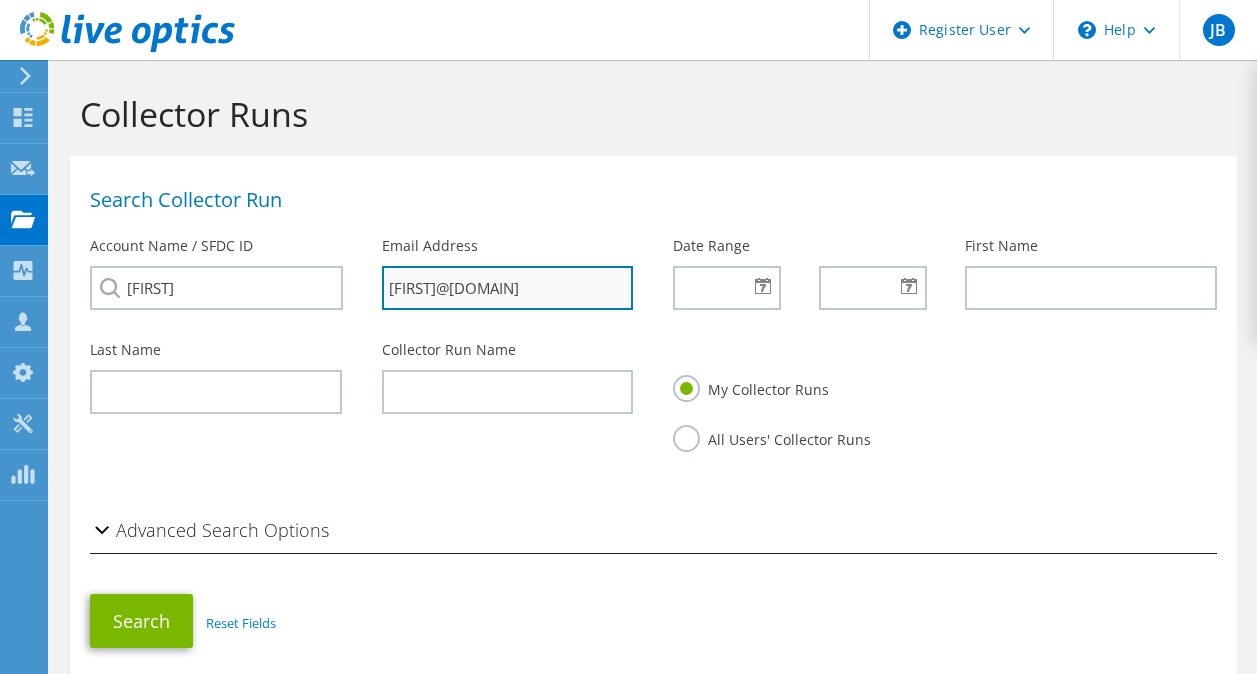 click on "[EMAIL]" at bounding box center (508, 288) 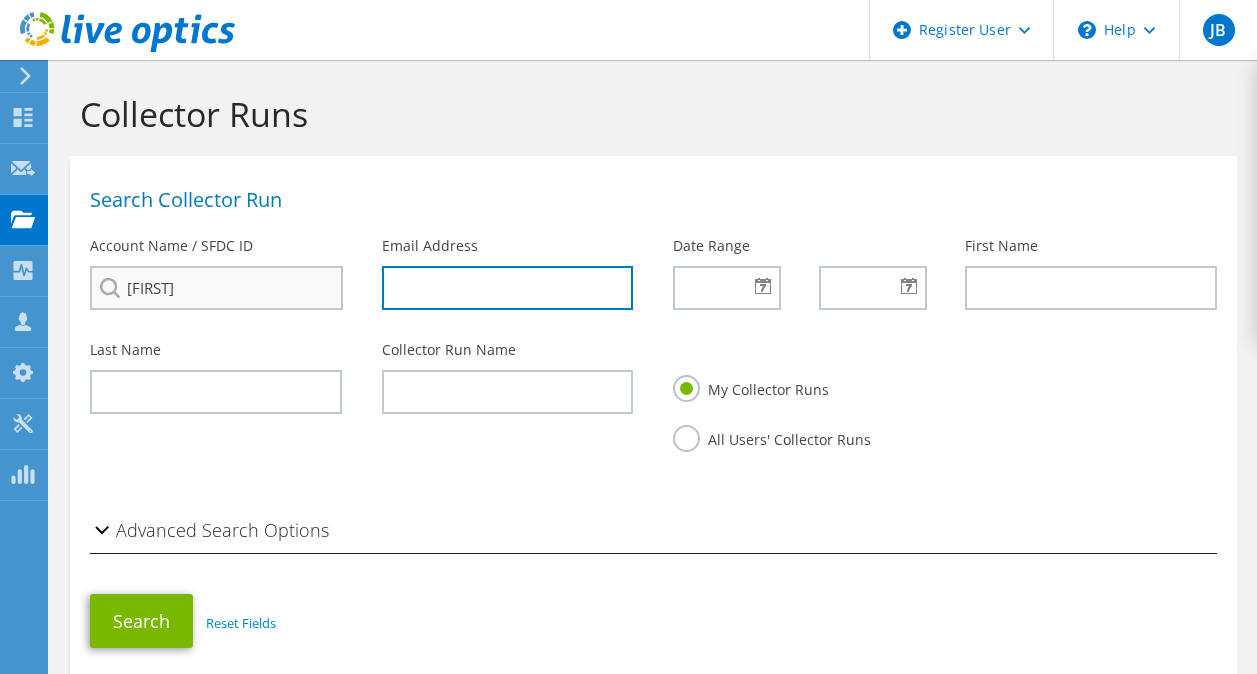 type 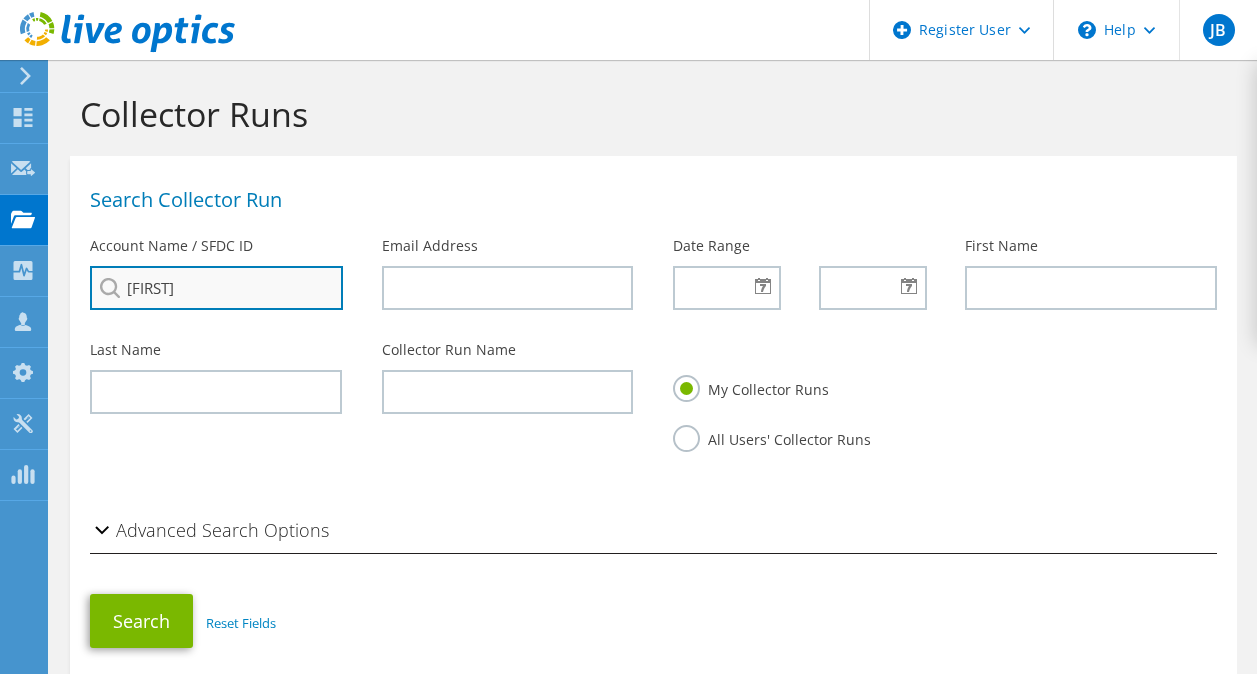 click on "mdirmit" at bounding box center (216, 288) 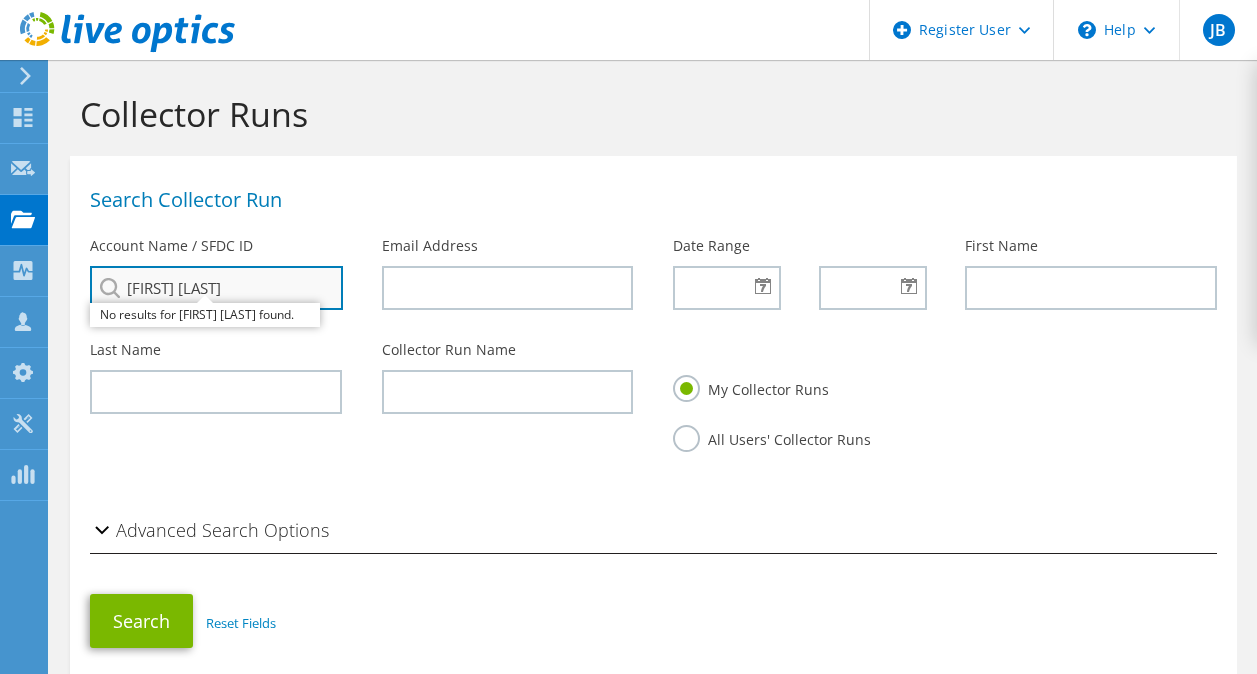click on "mdirmit davis" at bounding box center (216, 288) 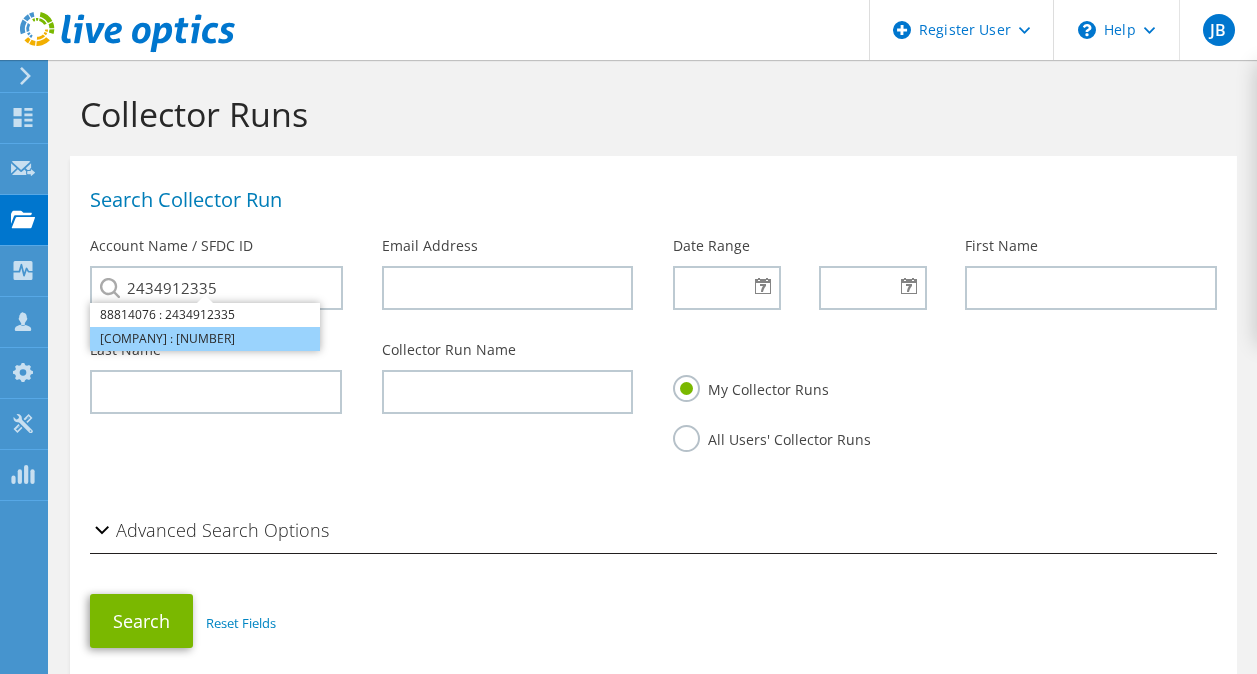 click on "[LAST] [LAST] : [PHONE]" at bounding box center (205, 339) 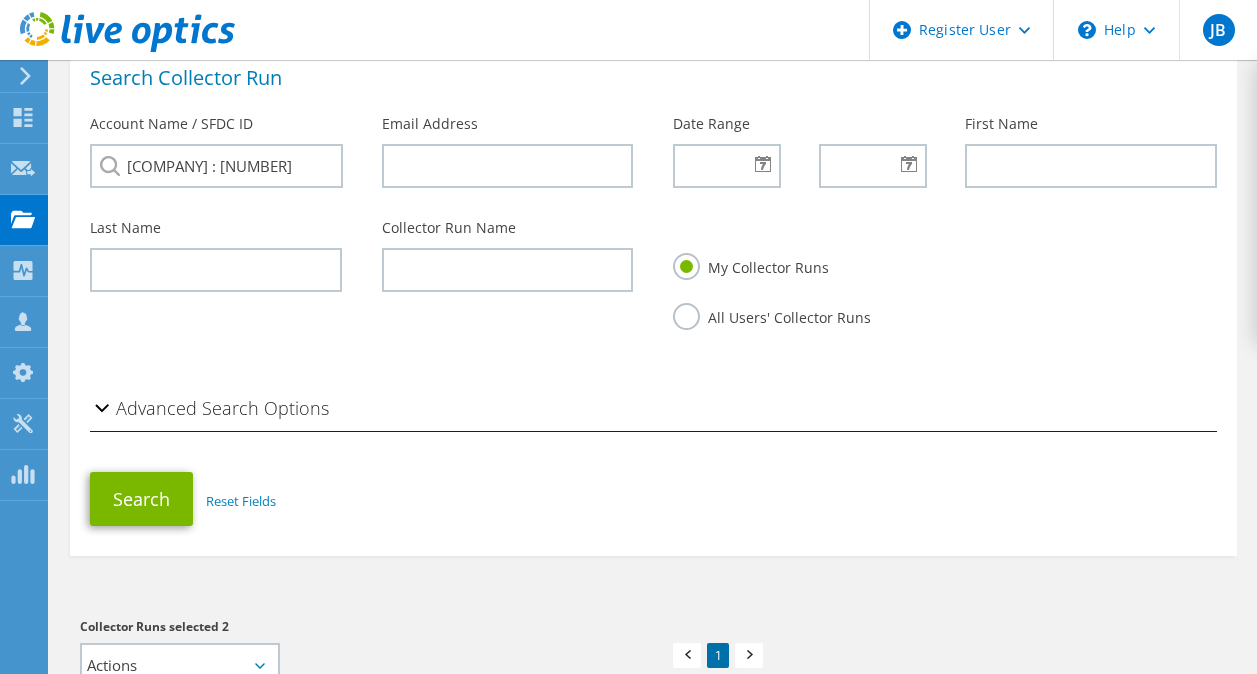 scroll, scrollTop: 0, scrollLeft: 0, axis: both 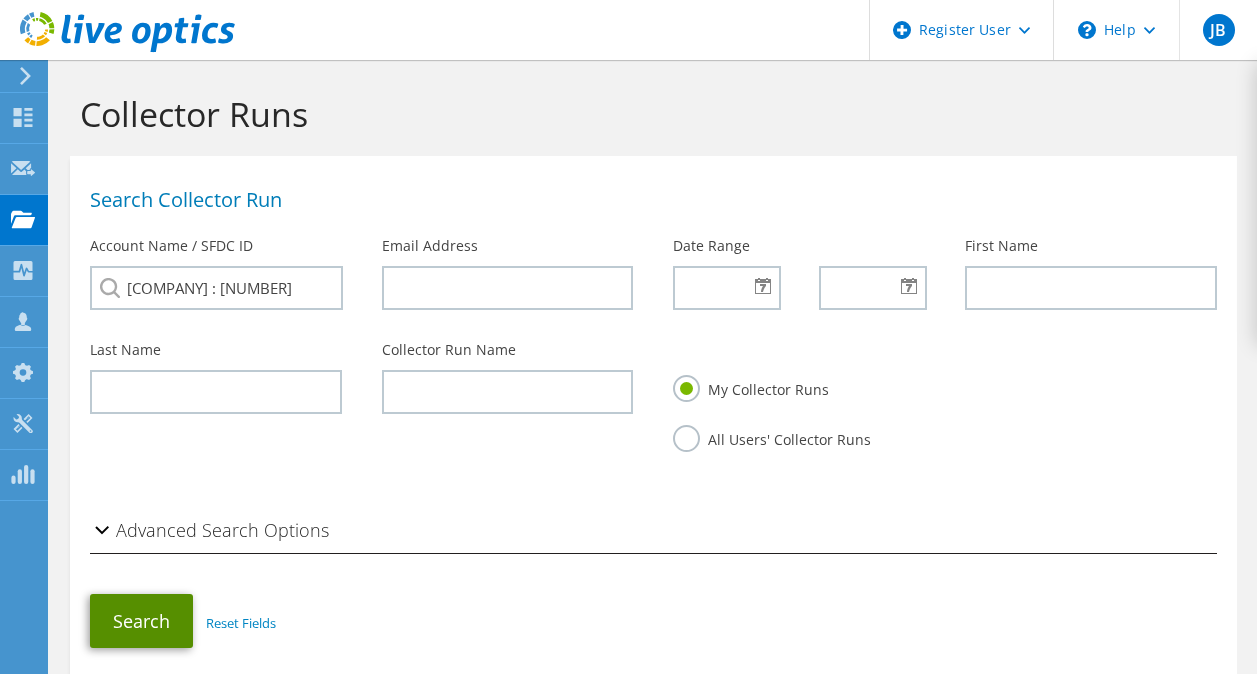 click on "Search" at bounding box center [141, 621] 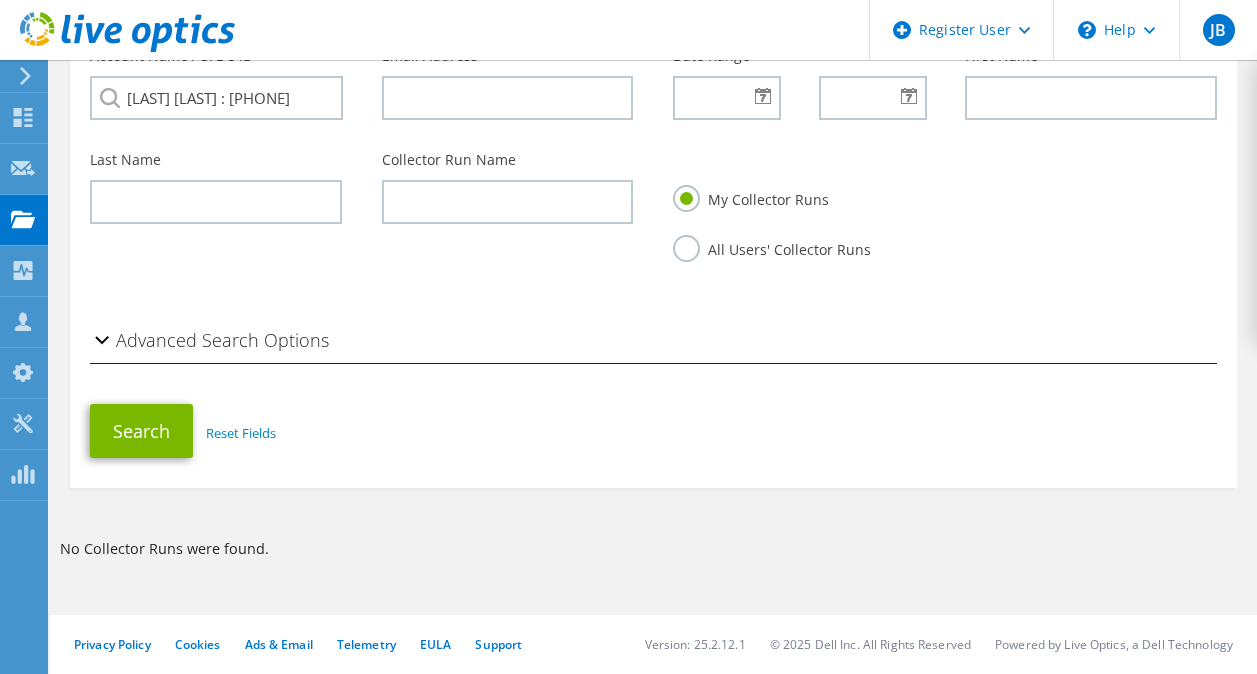 scroll, scrollTop: 0, scrollLeft: 0, axis: both 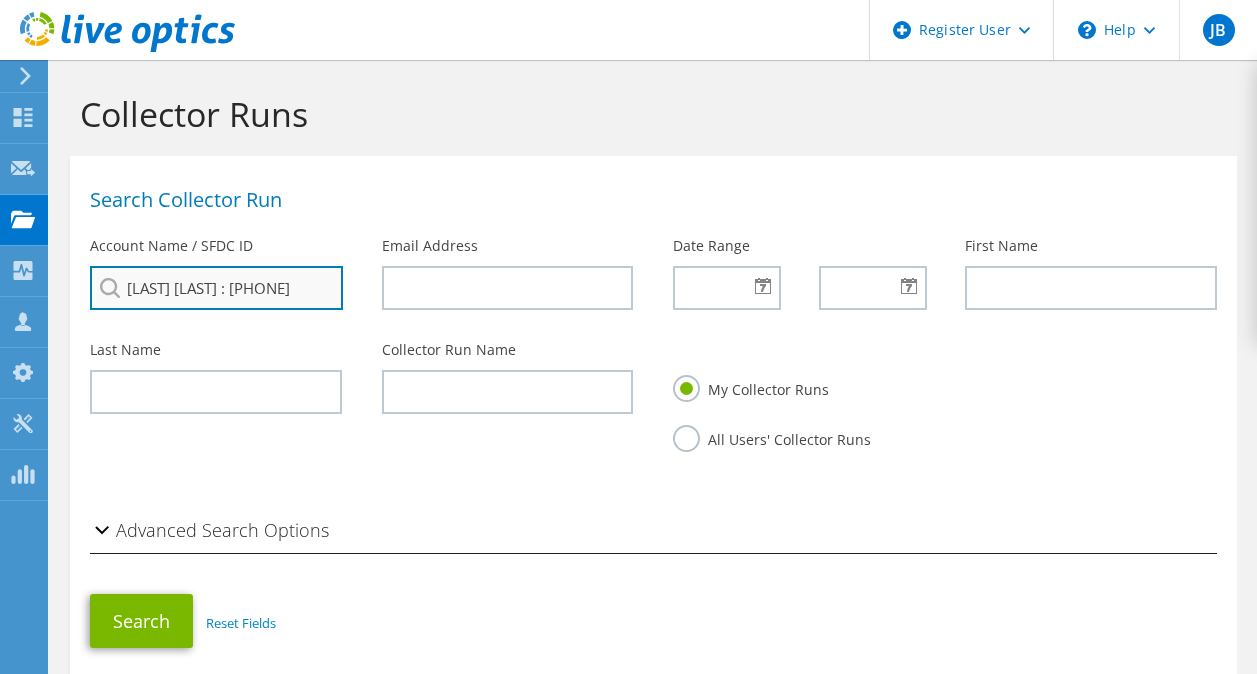 click on "[LAST] [LAST] : [PHONE]" at bounding box center [216, 288] 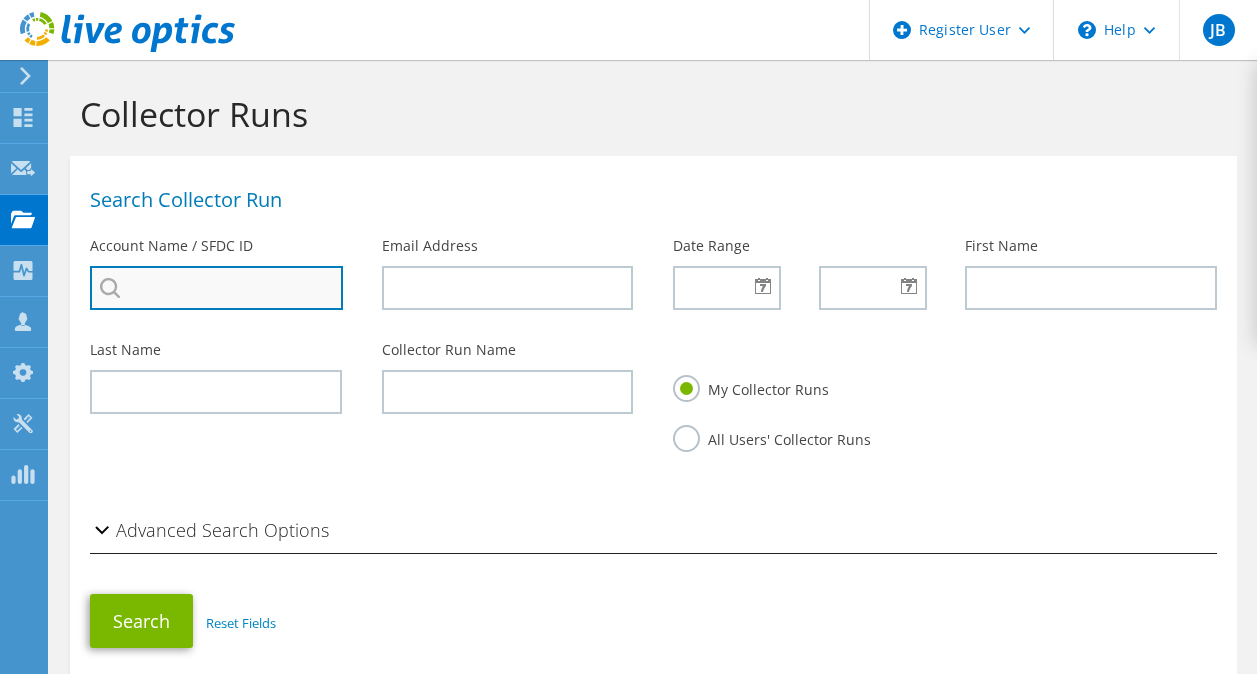 paste on "2434912335" 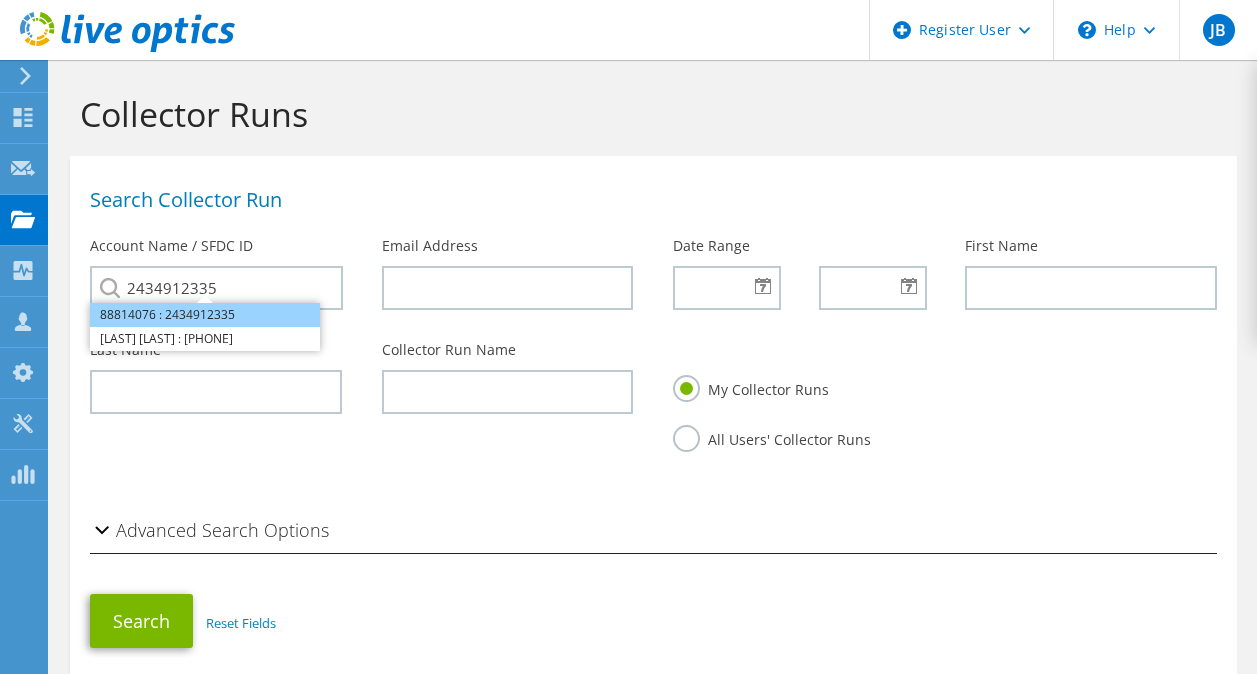 click on "88814076 : 2434912335" at bounding box center (205, 315) 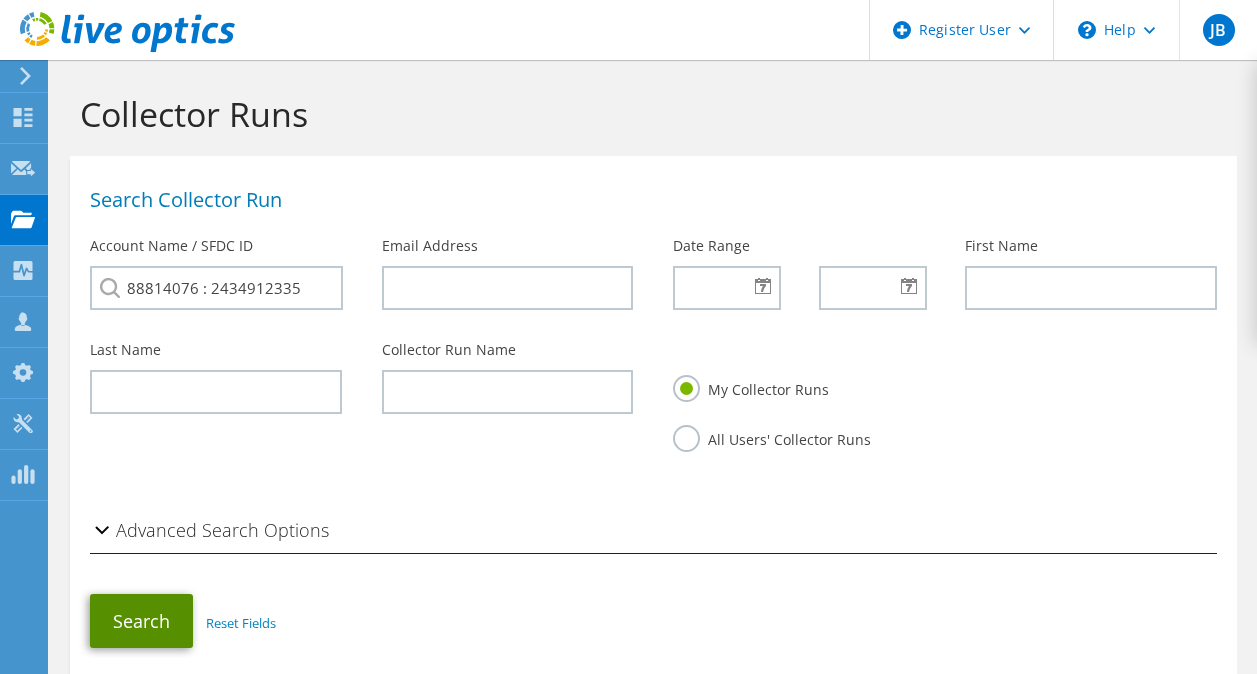 click on "Search" at bounding box center [141, 621] 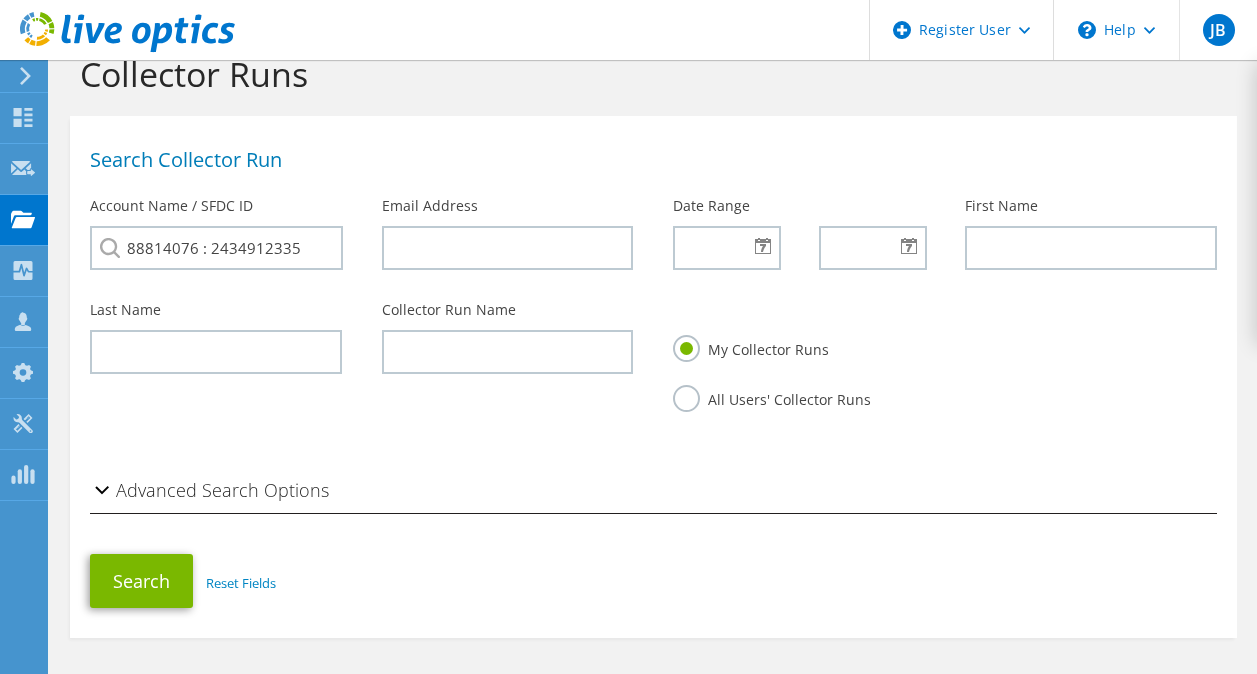 scroll, scrollTop: 42, scrollLeft: 0, axis: vertical 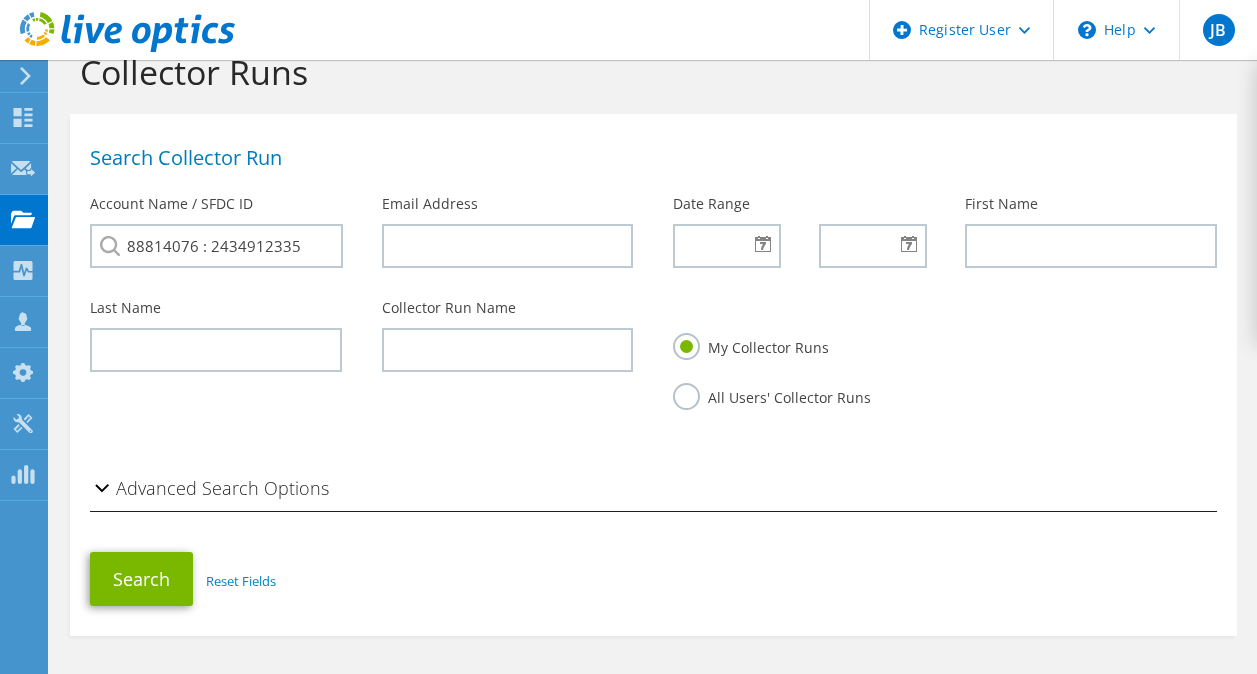 click on "All Users' Collector Runs" at bounding box center [772, 395] 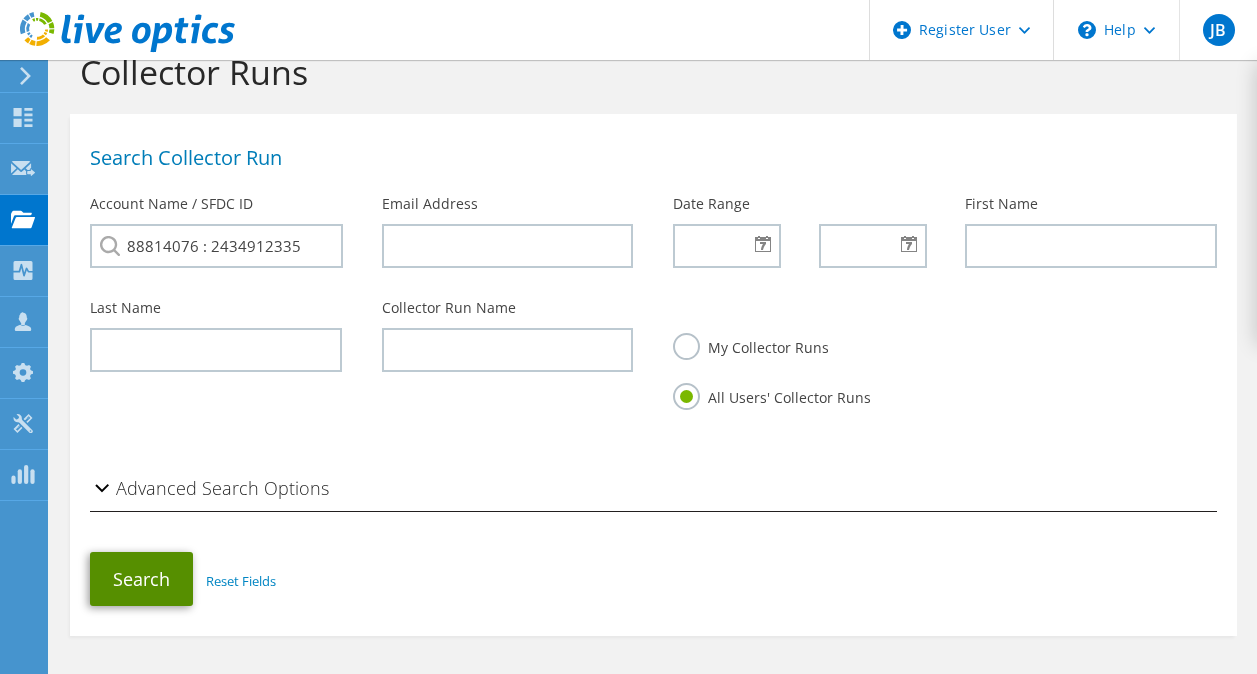 click on "Search" at bounding box center [141, 579] 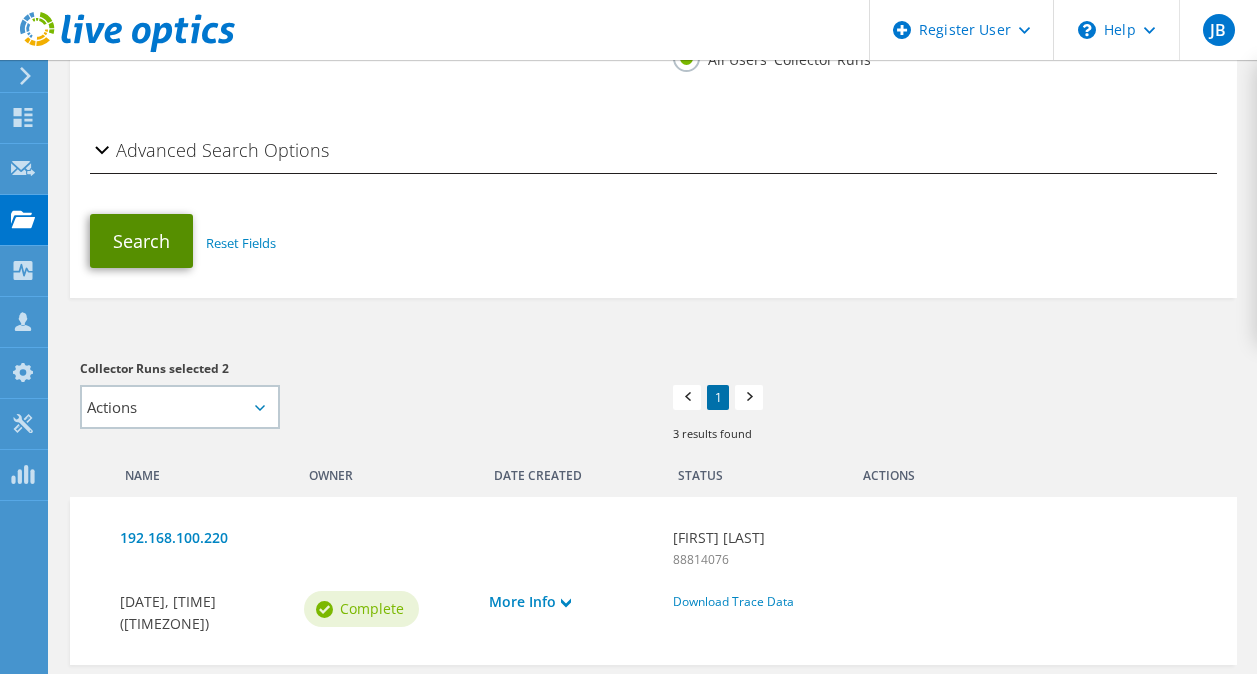 scroll, scrollTop: 494, scrollLeft: 0, axis: vertical 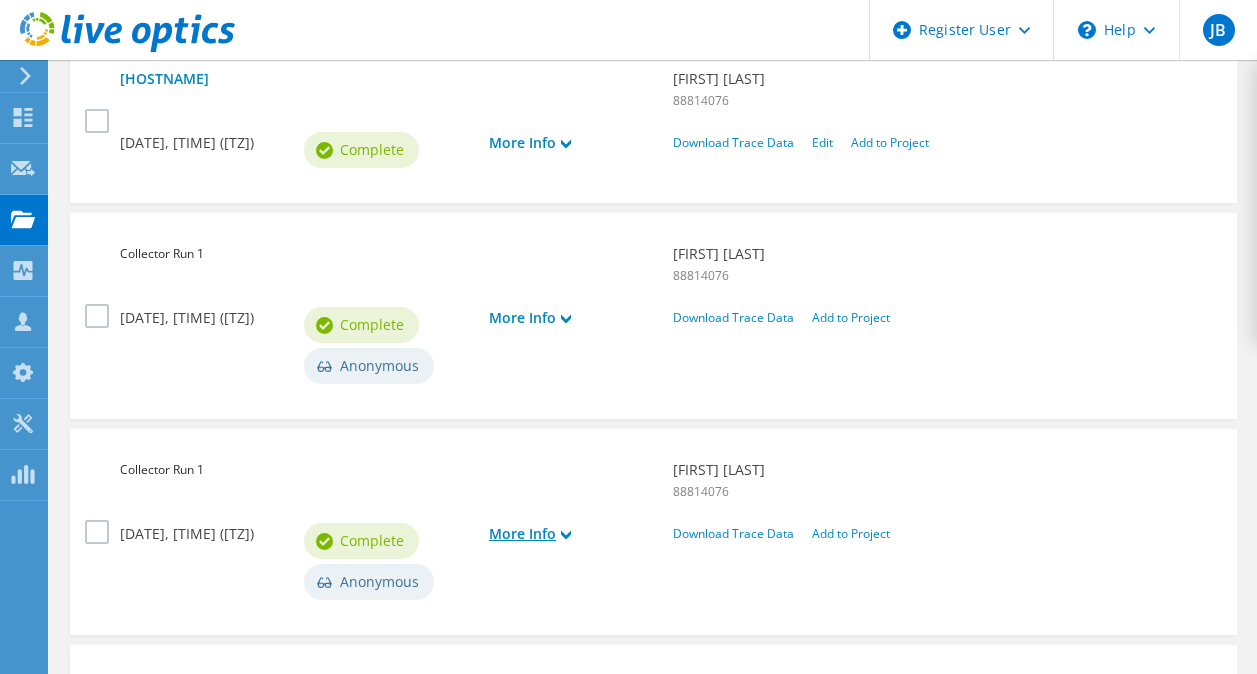 click 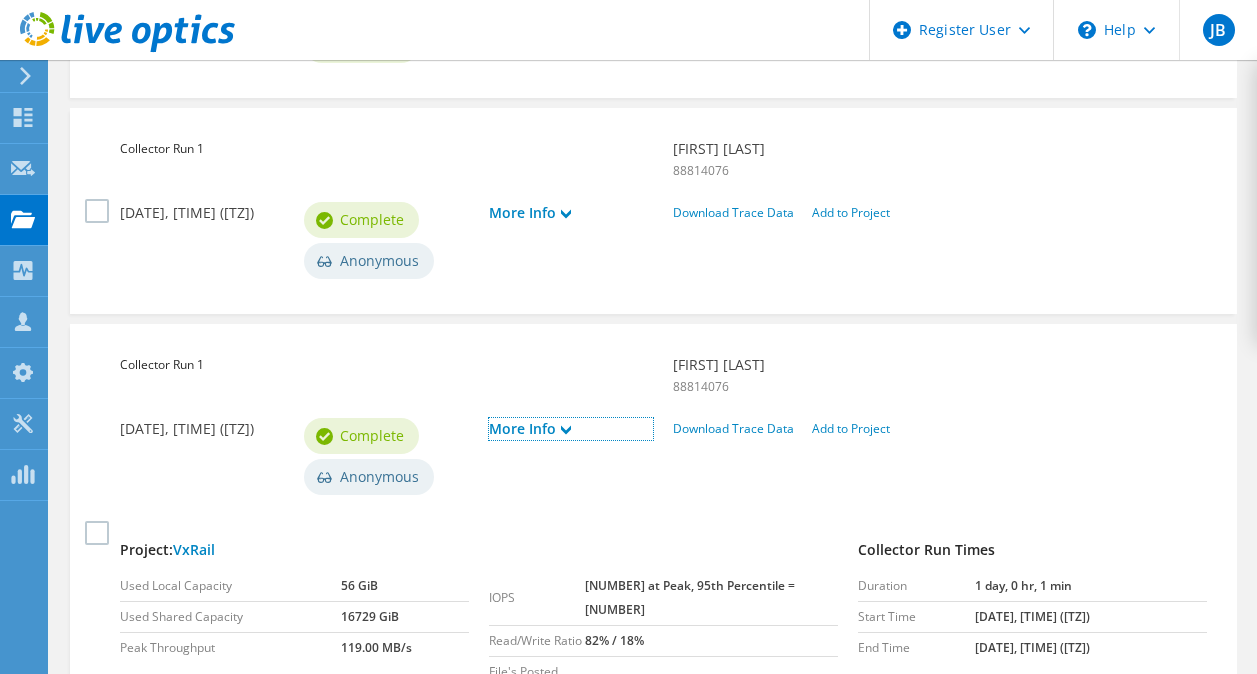 scroll, scrollTop: 943, scrollLeft: 0, axis: vertical 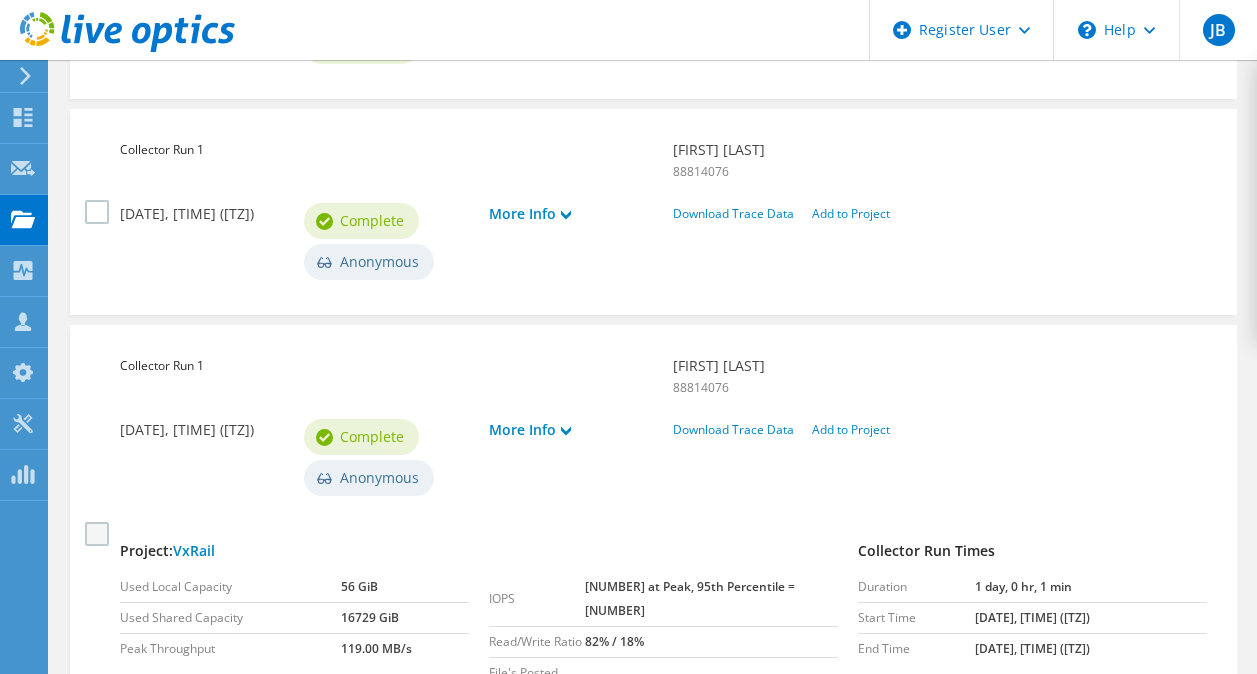 click at bounding box center (99, 533) 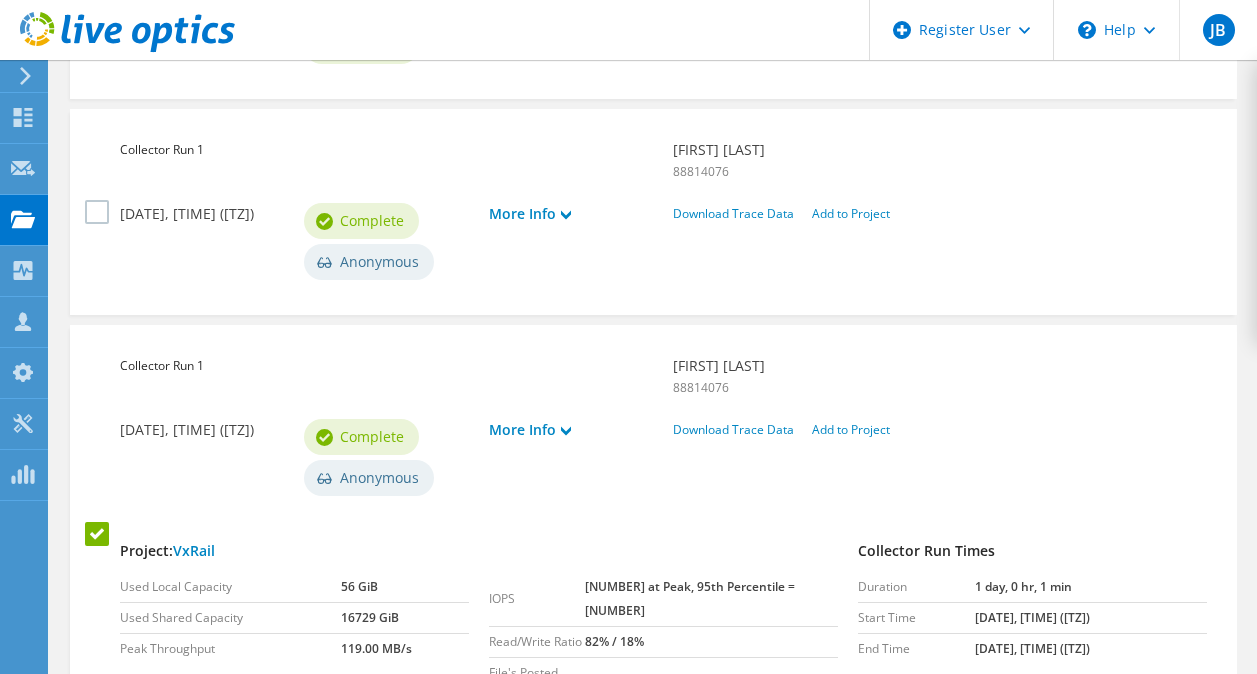 scroll, scrollTop: 710, scrollLeft: 0, axis: vertical 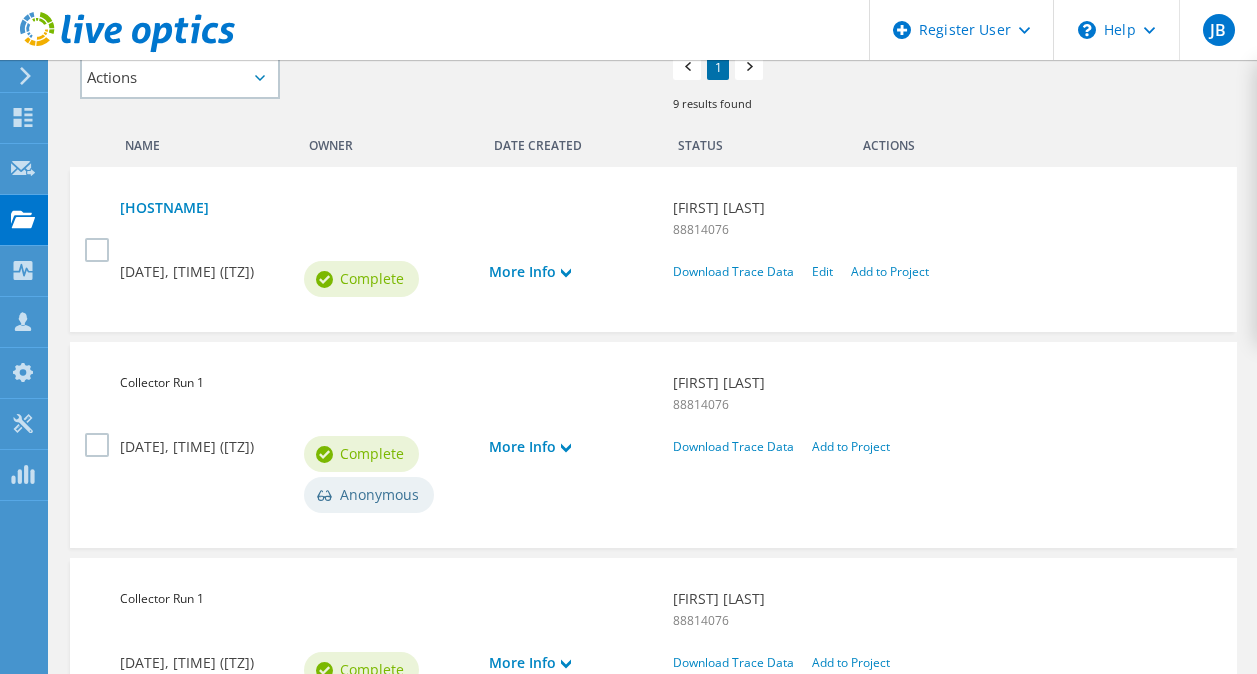 click at bounding box center [99, 450] 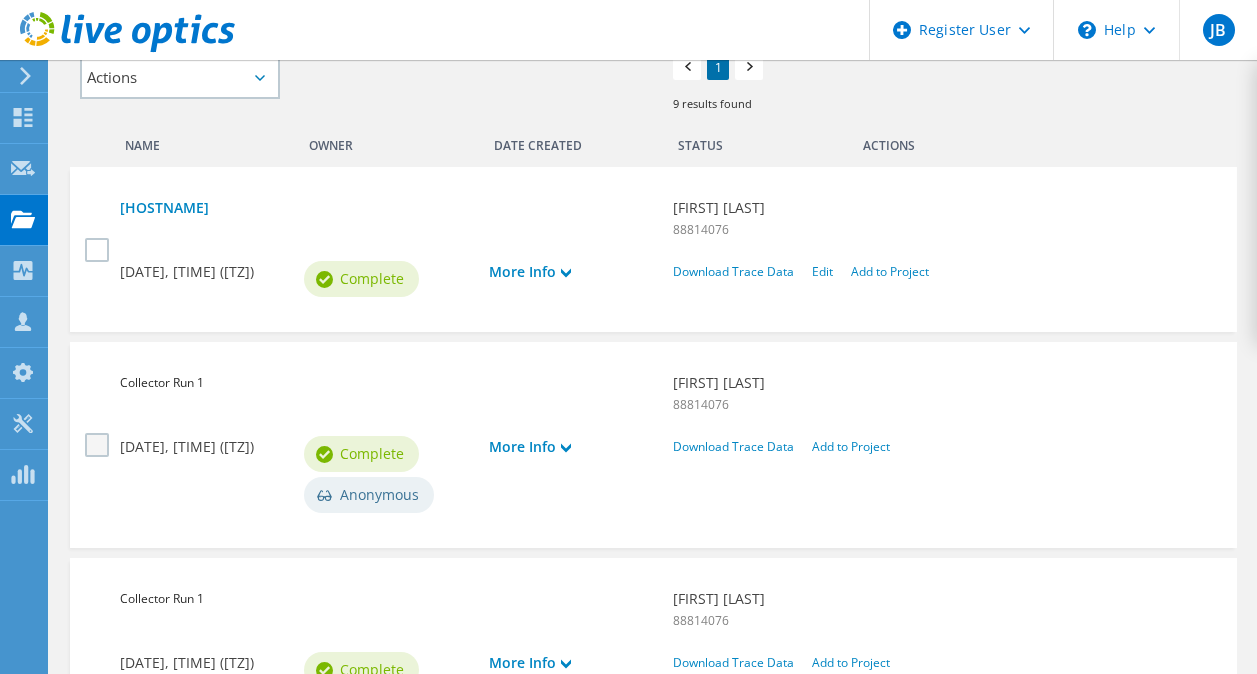 click at bounding box center [99, 445] 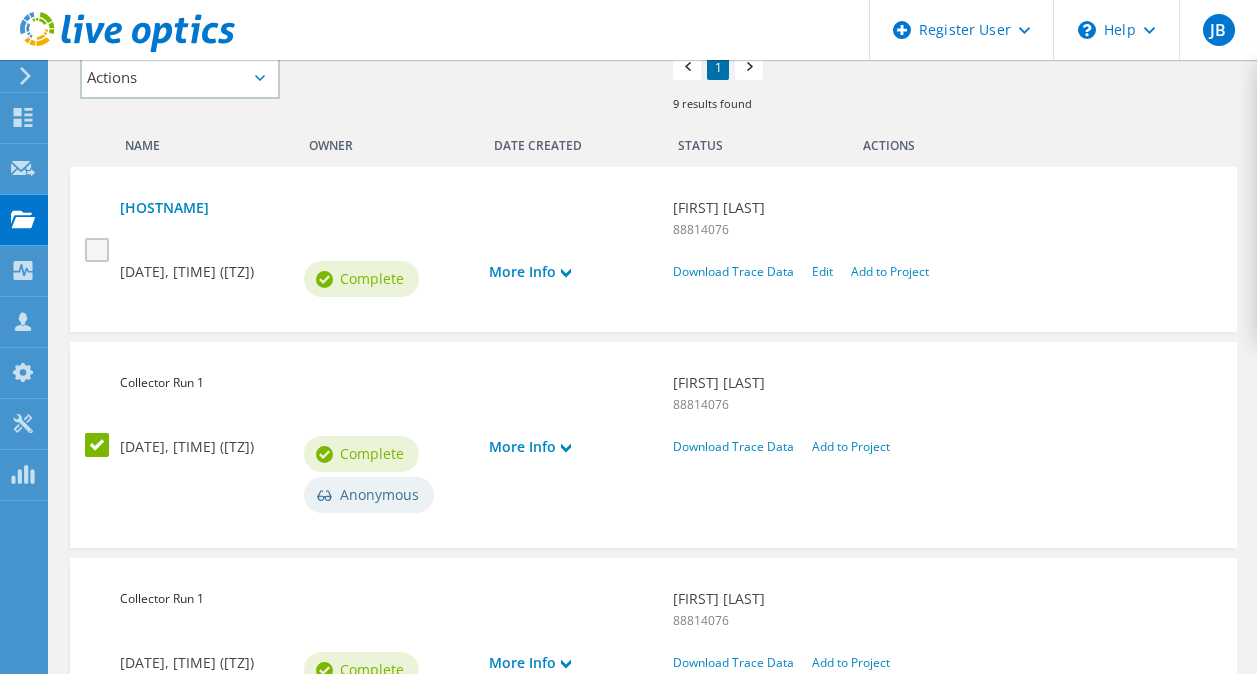 click at bounding box center (99, 250) 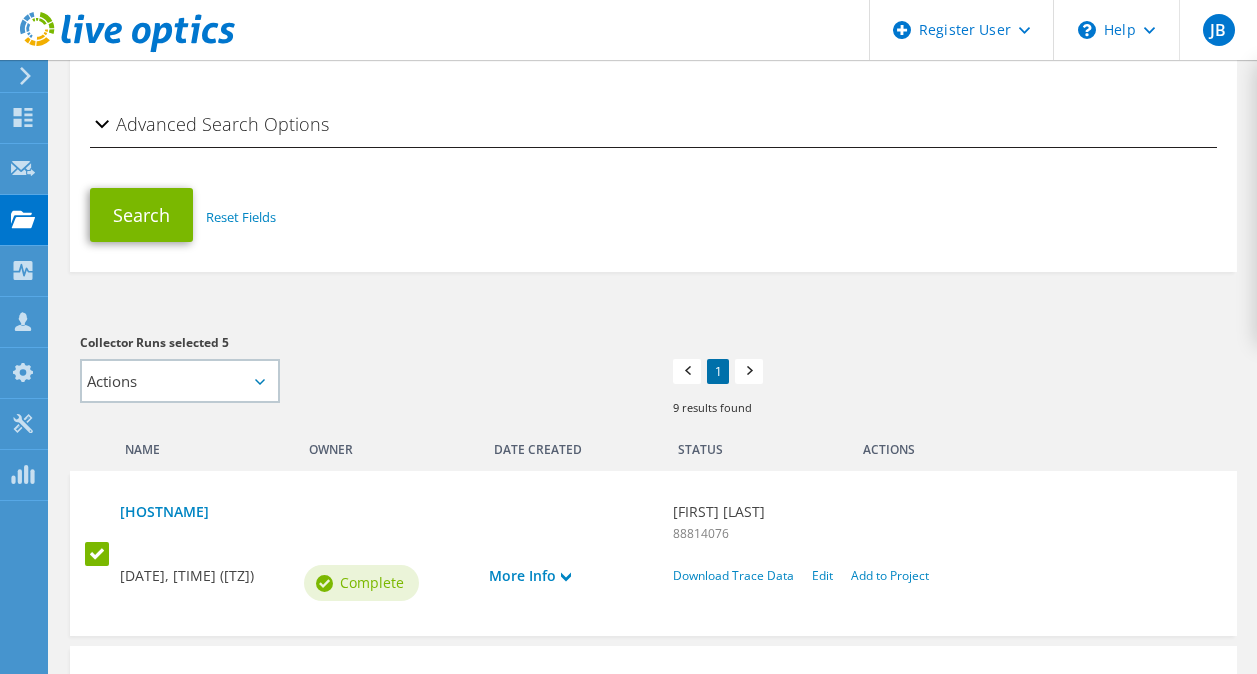 scroll, scrollTop: 407, scrollLeft: 0, axis: vertical 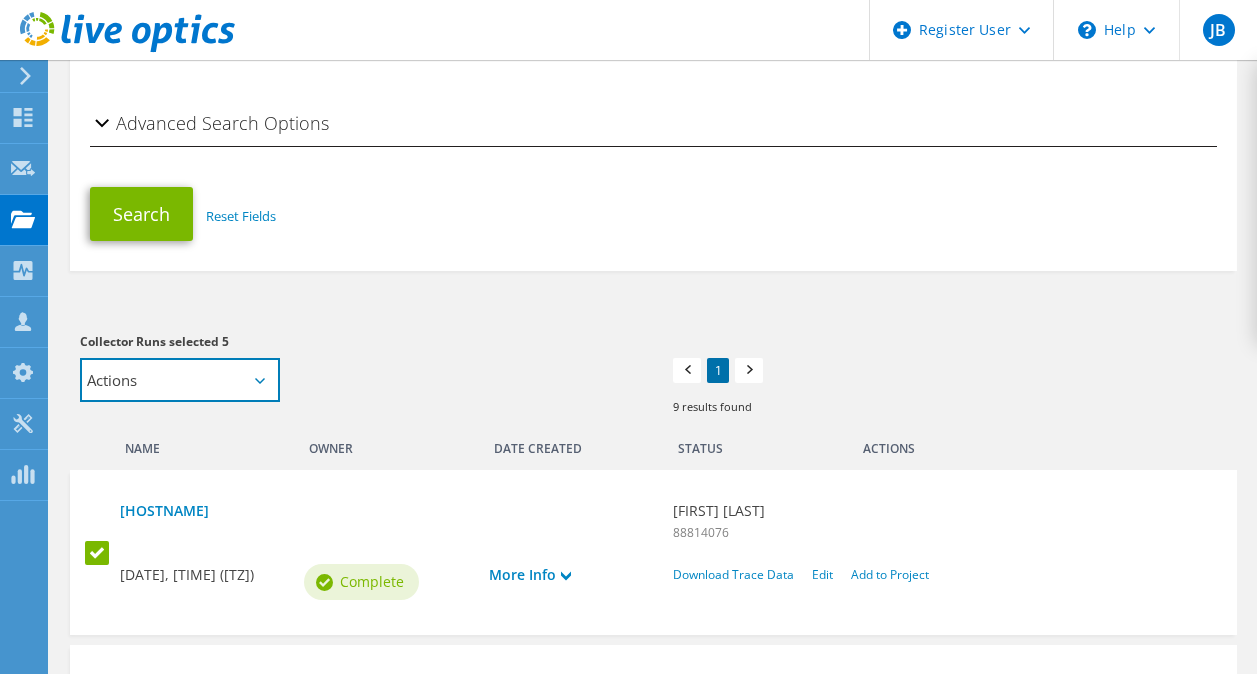 click on "Actions
Add to new project" at bounding box center [180, 380] 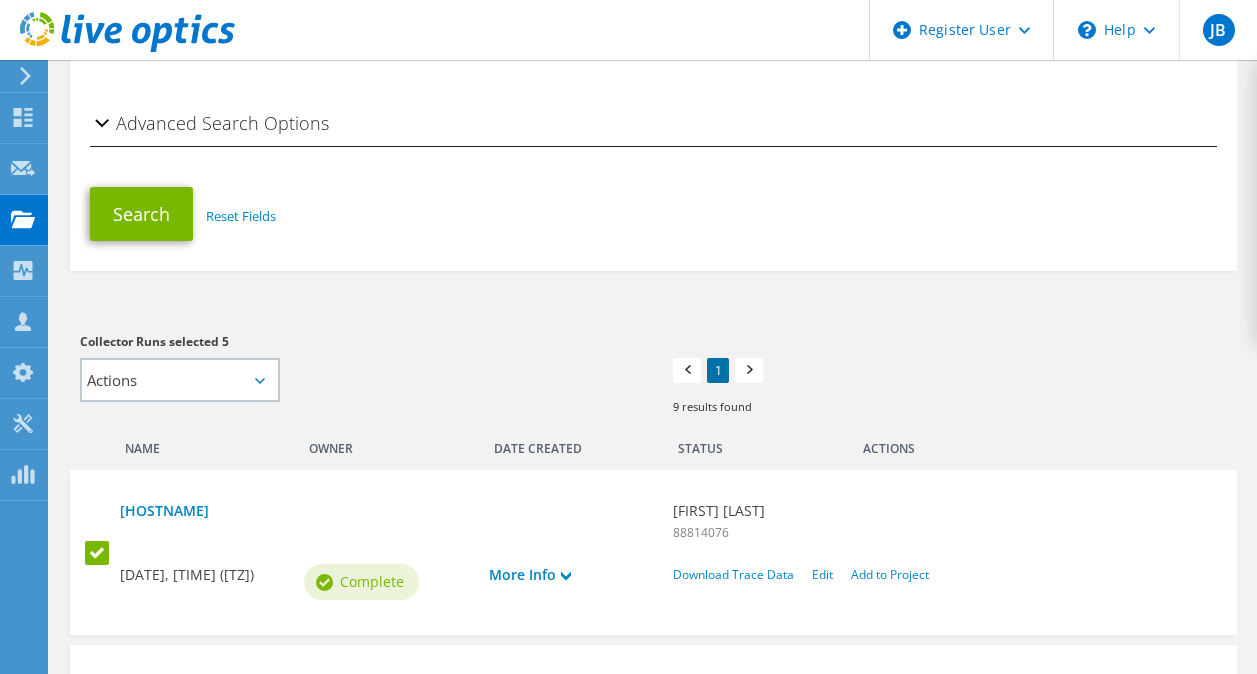 click on "Collector Runs selected 5" at bounding box center [356, 342] 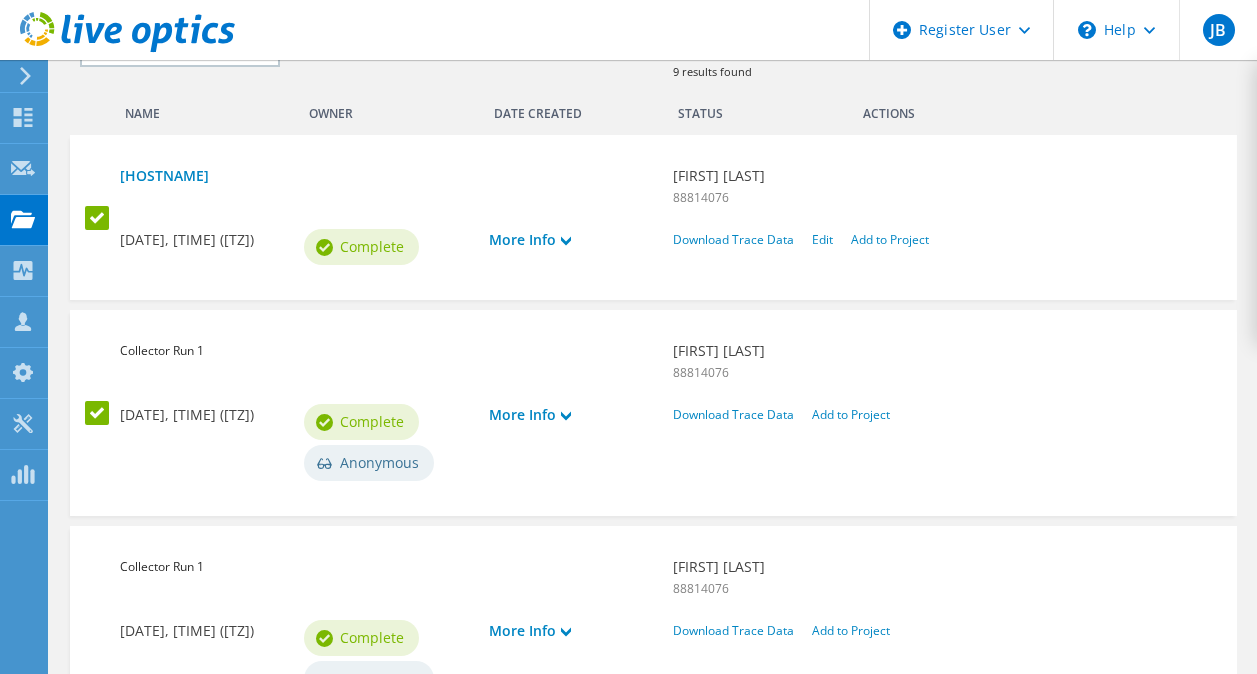 scroll, scrollTop: 743, scrollLeft: 0, axis: vertical 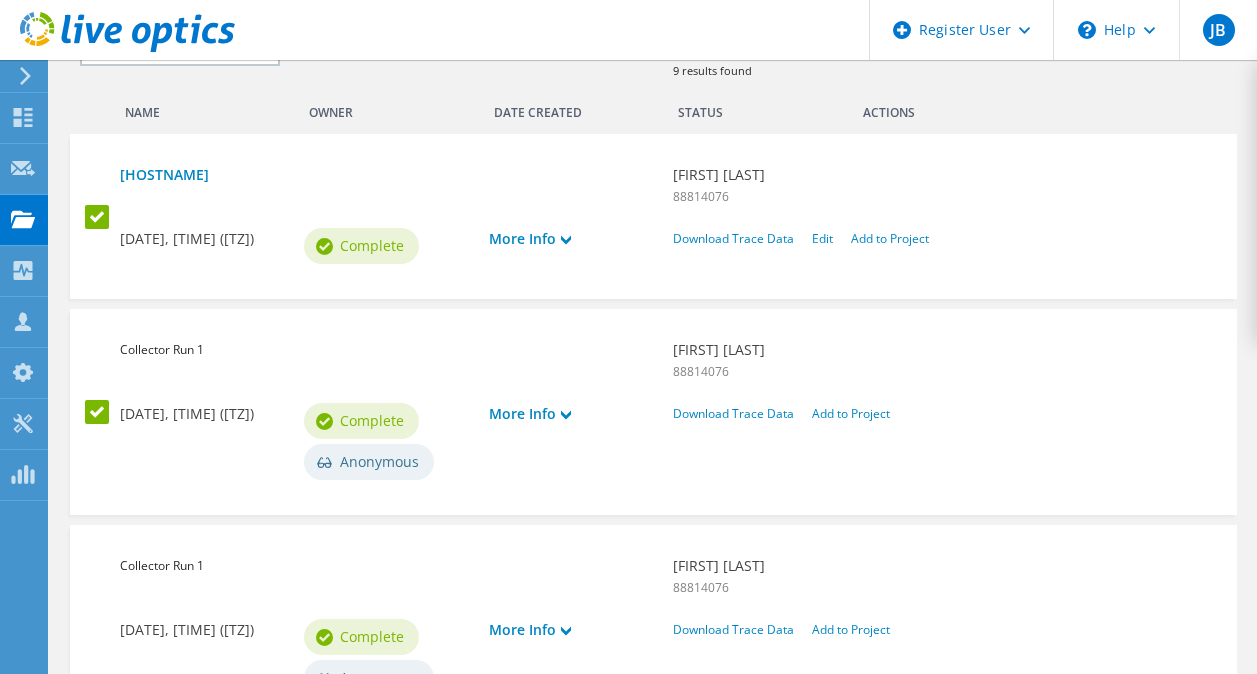 click at bounding box center (99, 412) 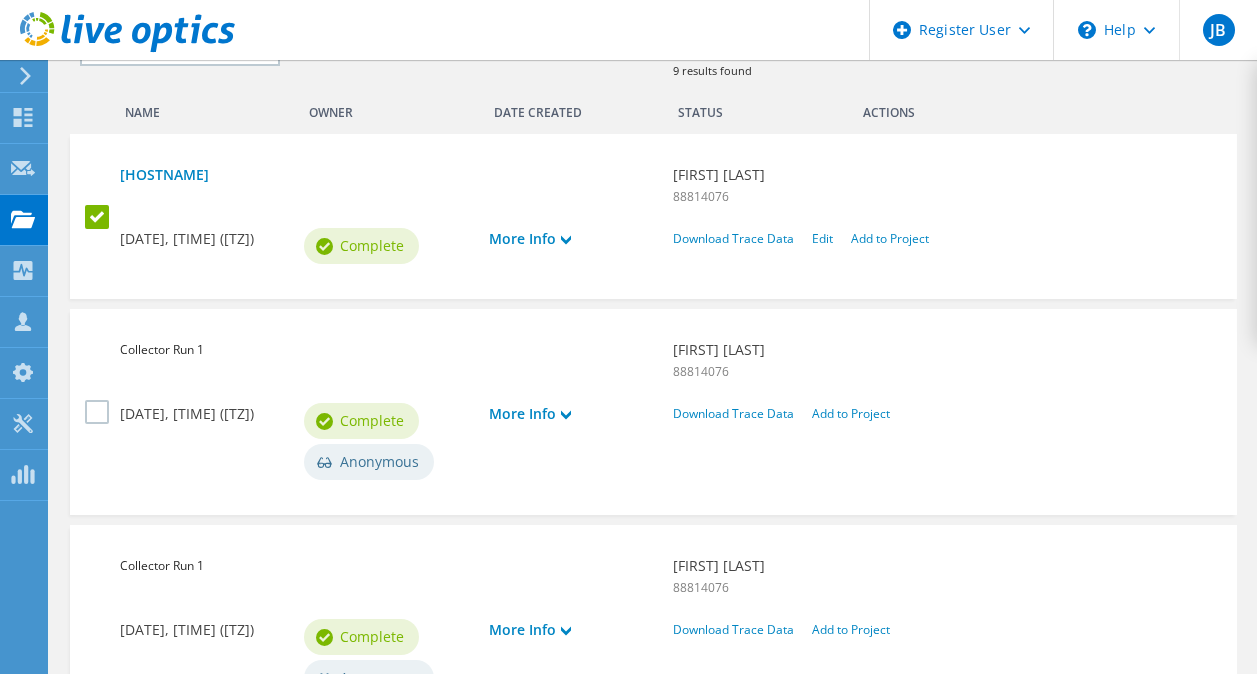 click at bounding box center (99, 217) 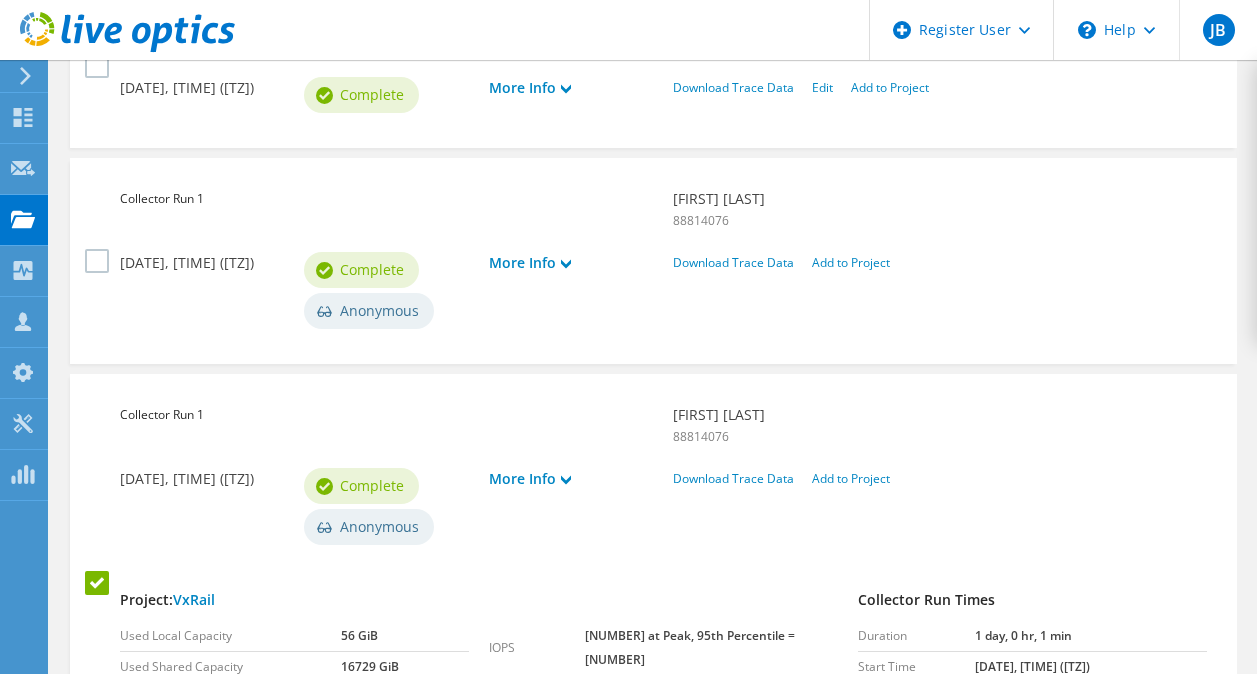 scroll, scrollTop: 909, scrollLeft: 0, axis: vertical 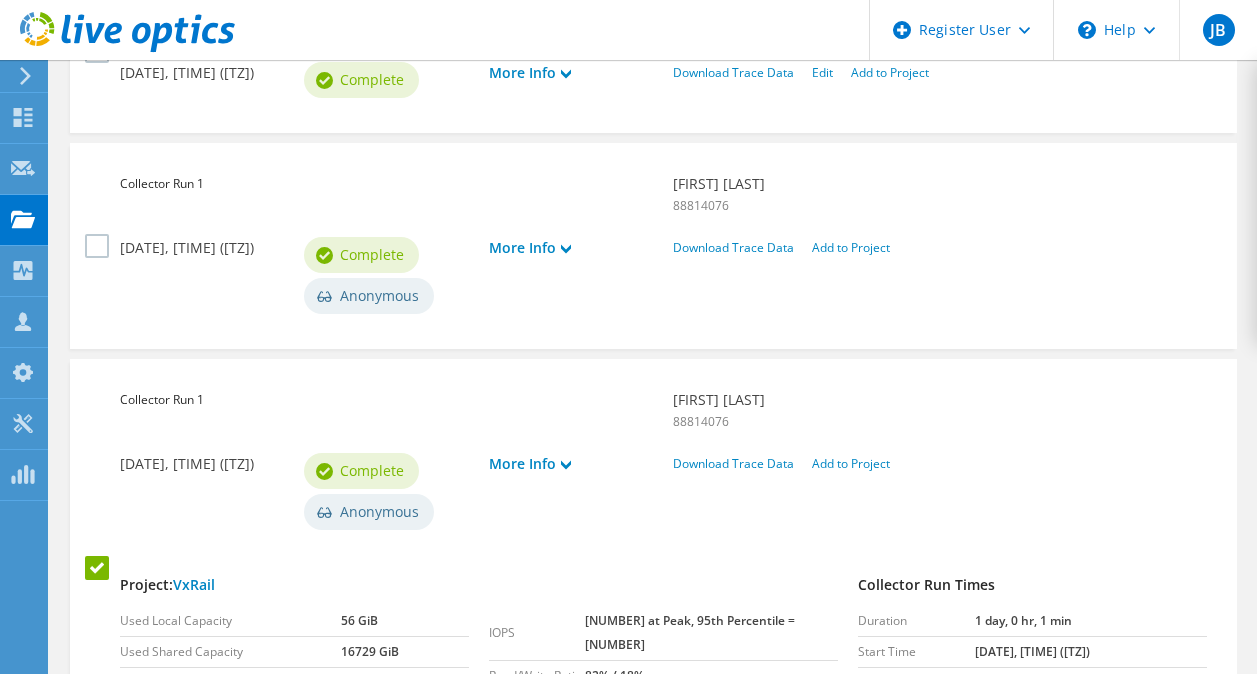 click at bounding box center (99, 567) 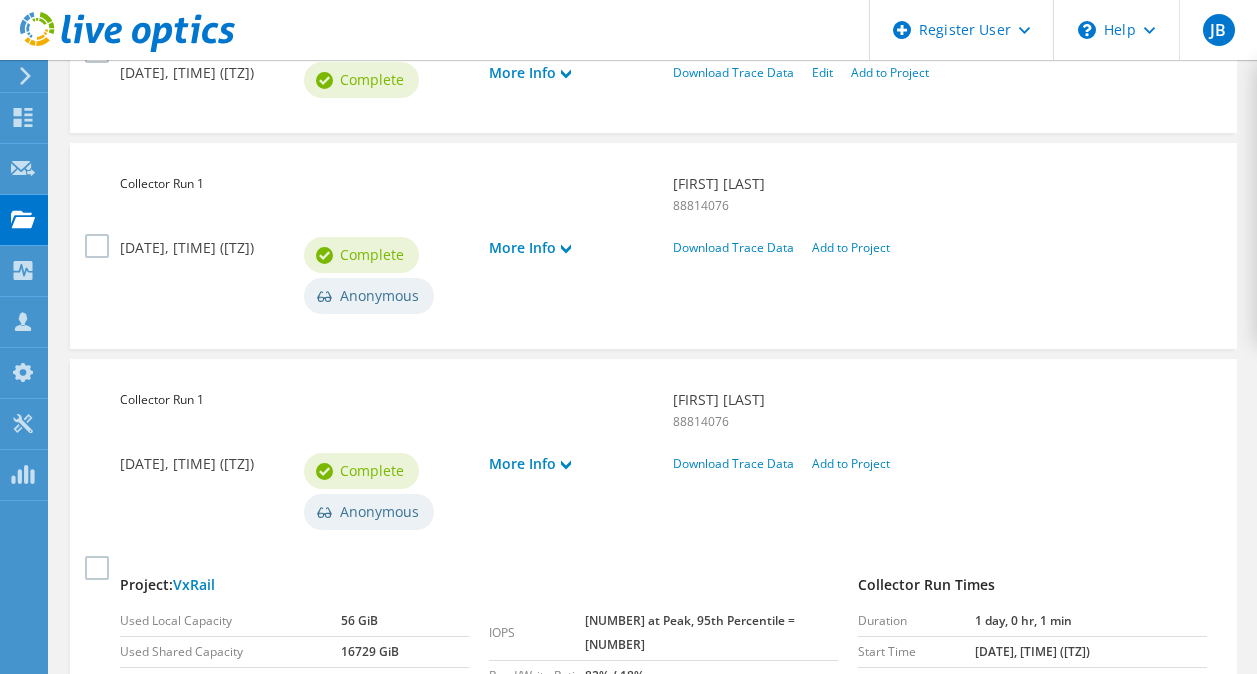 click on "Collector Run 1" at bounding box center [386, 411] 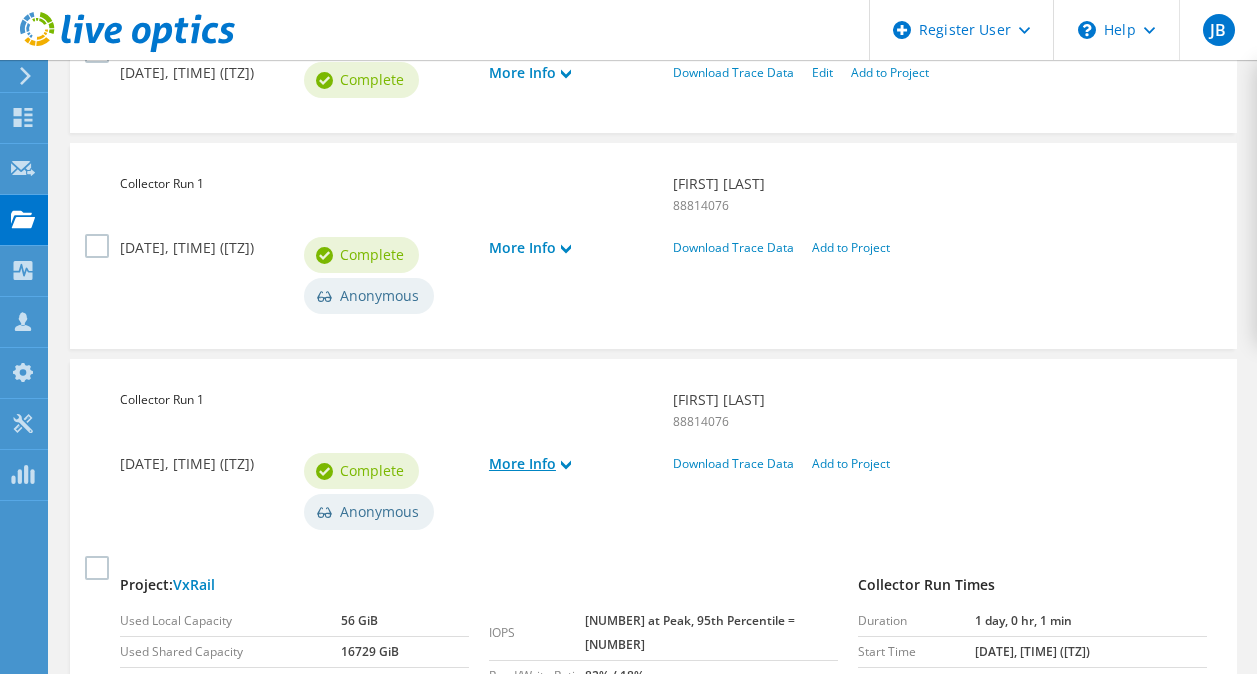 click on "More Info" at bounding box center (571, 464) 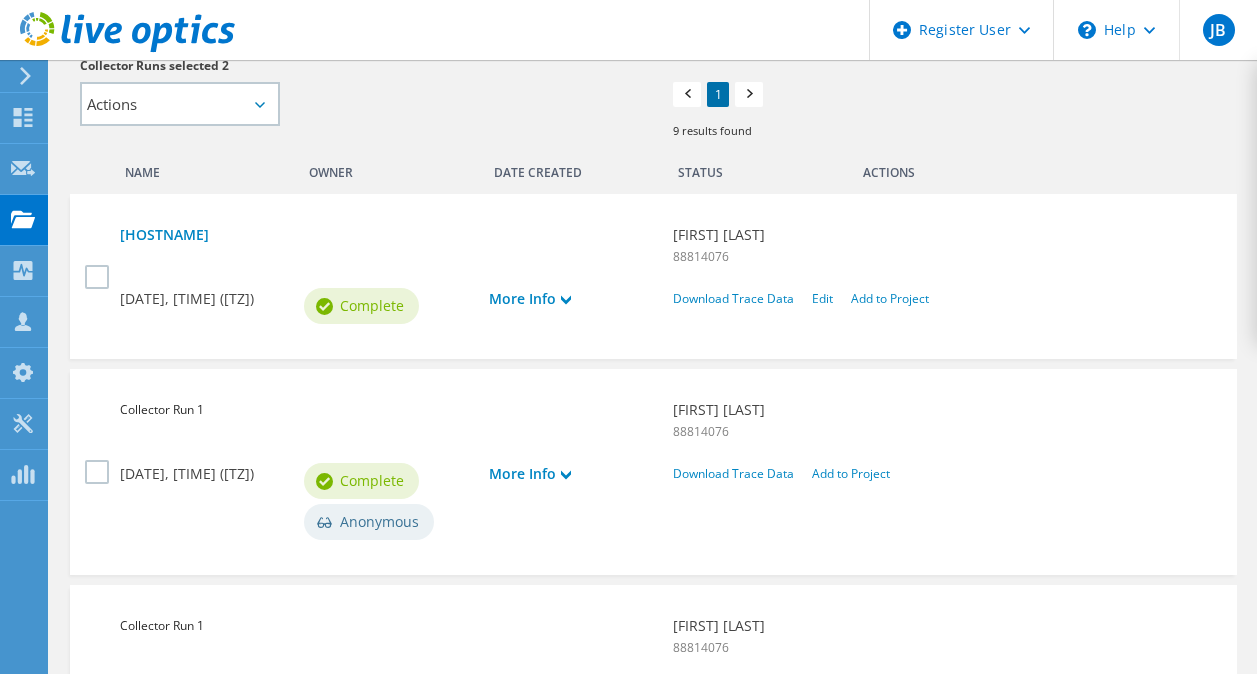 scroll, scrollTop: 685, scrollLeft: 0, axis: vertical 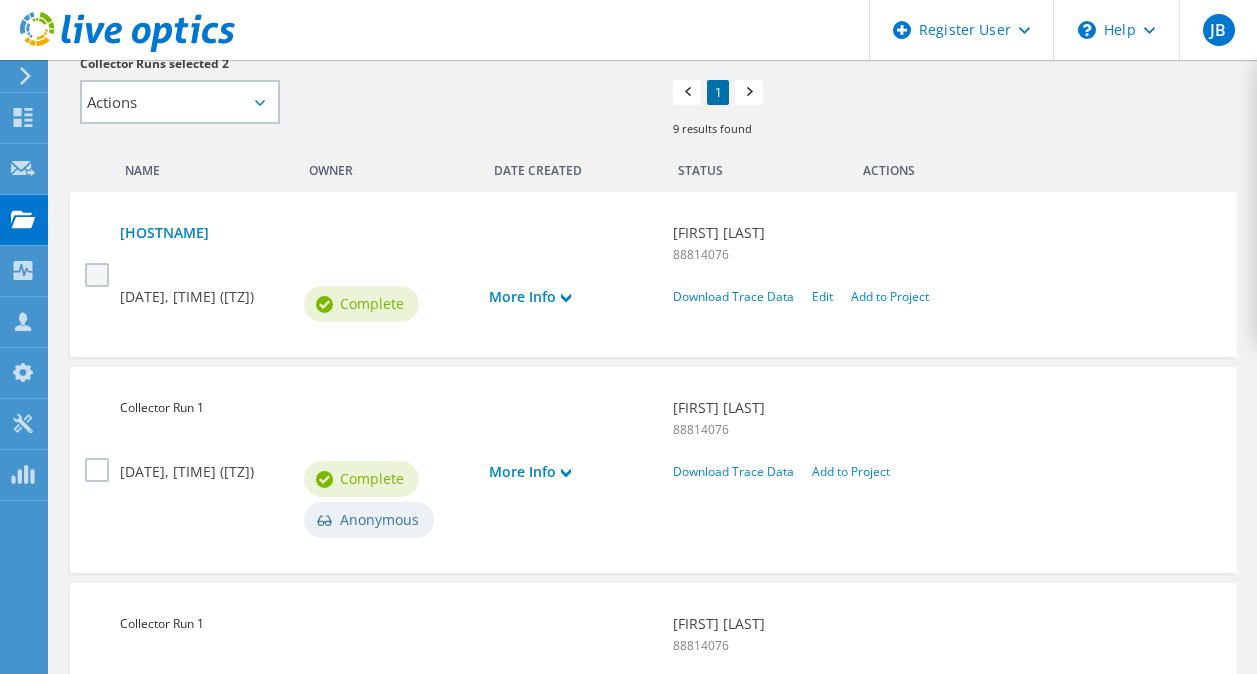 click at bounding box center [99, 275] 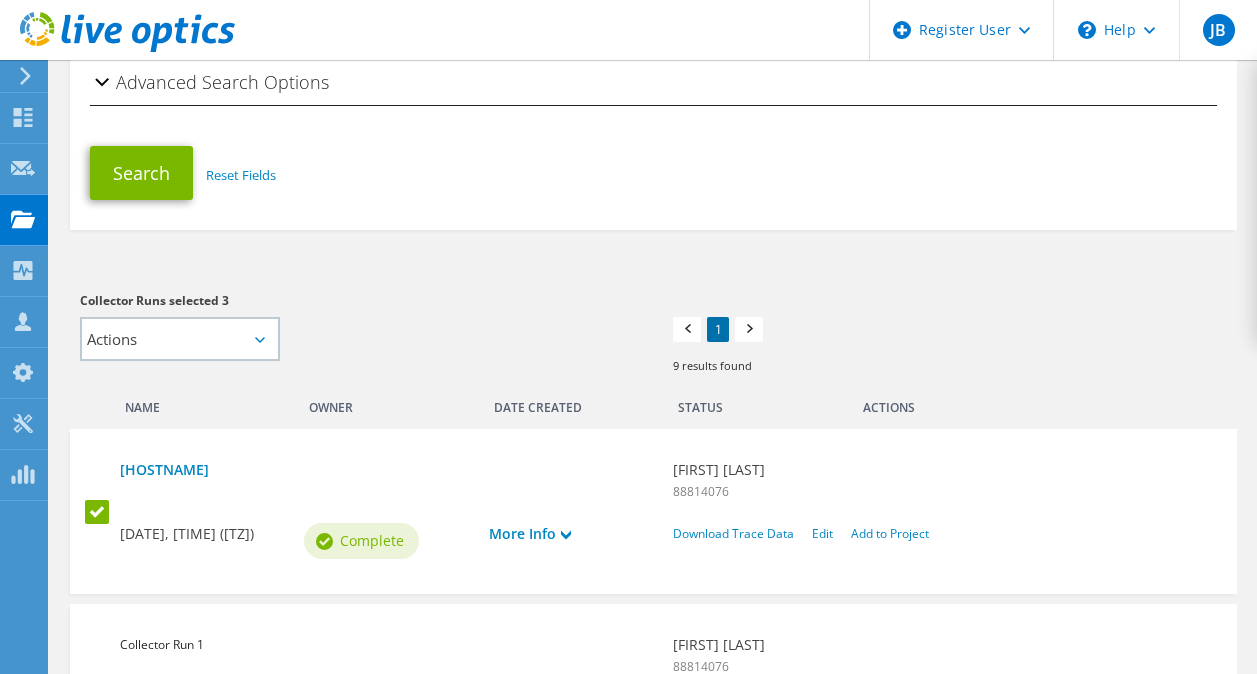 scroll, scrollTop: 544, scrollLeft: 0, axis: vertical 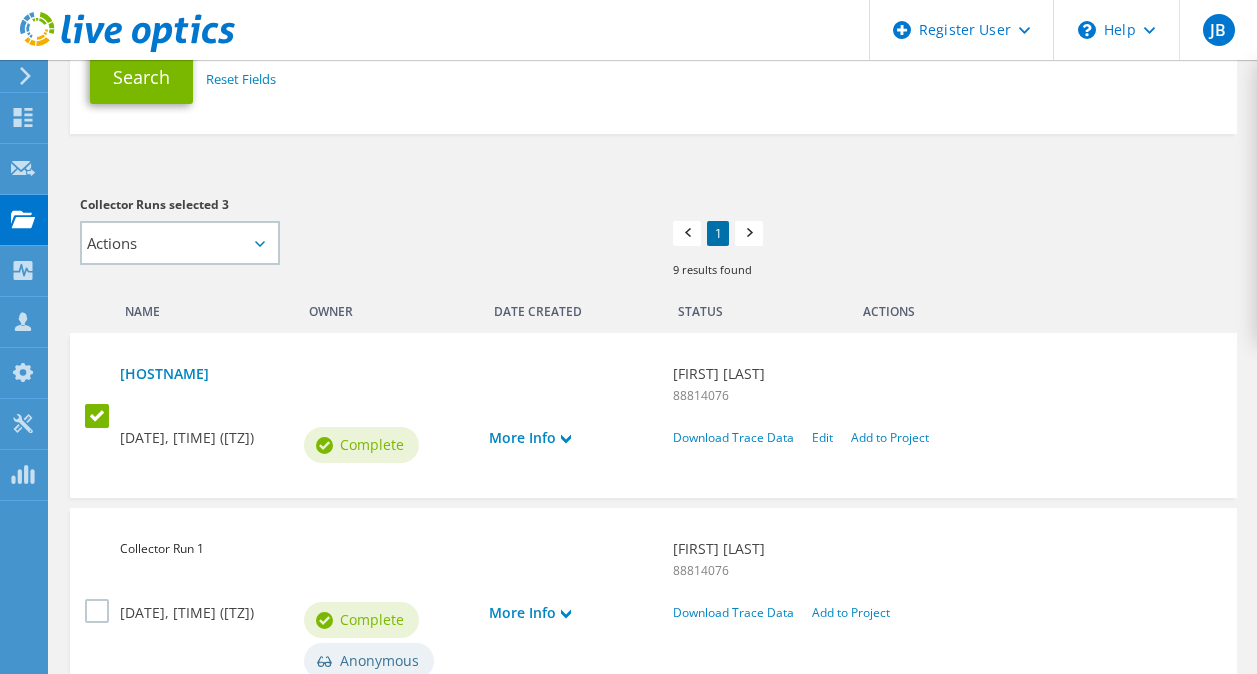 click at bounding box center [99, 416] 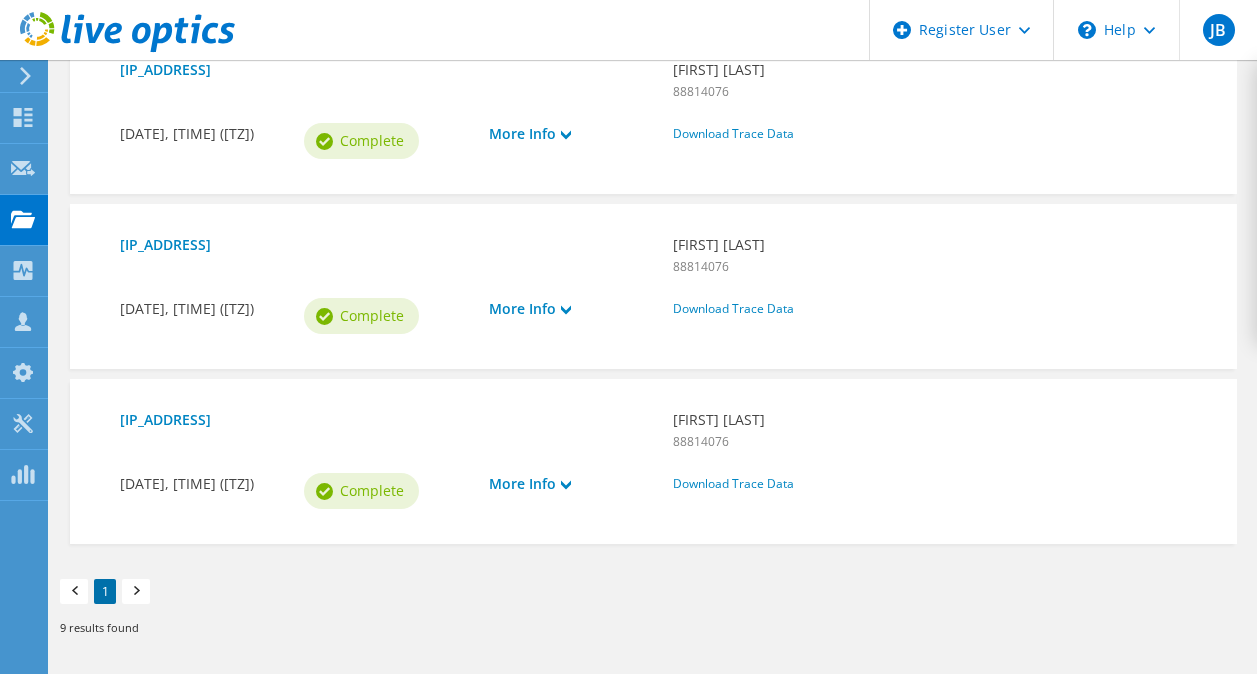 scroll, scrollTop: 2103, scrollLeft: 0, axis: vertical 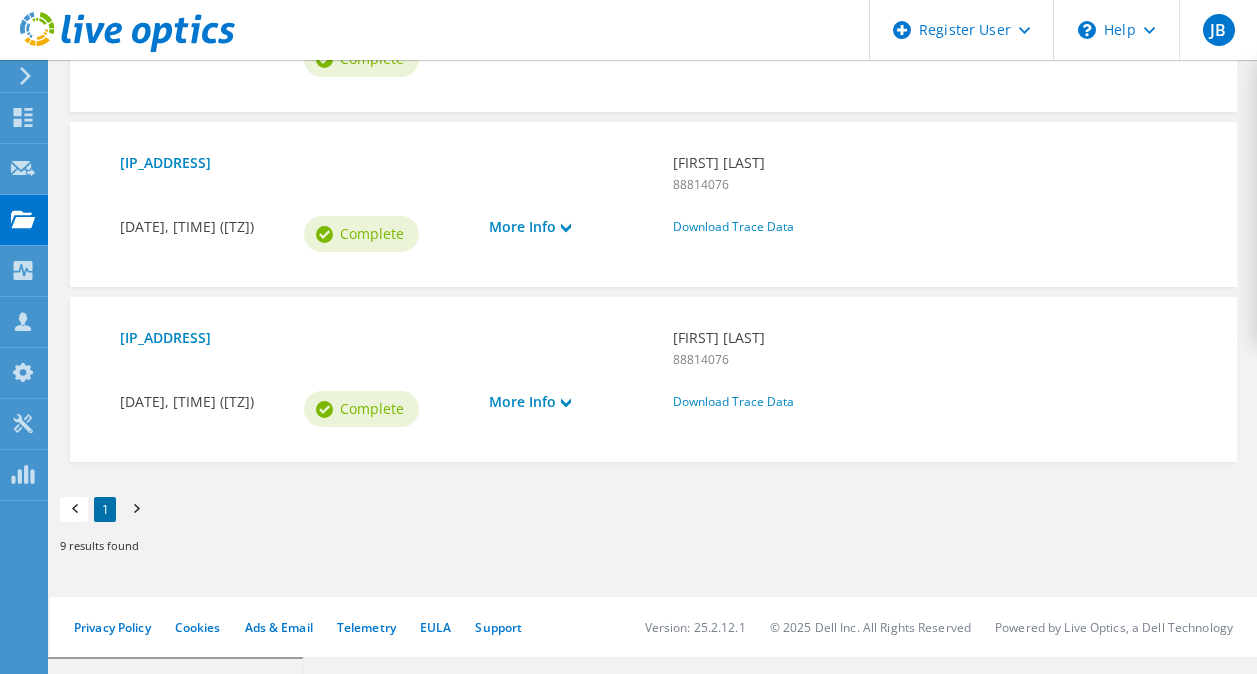 click at bounding box center [136, 509] 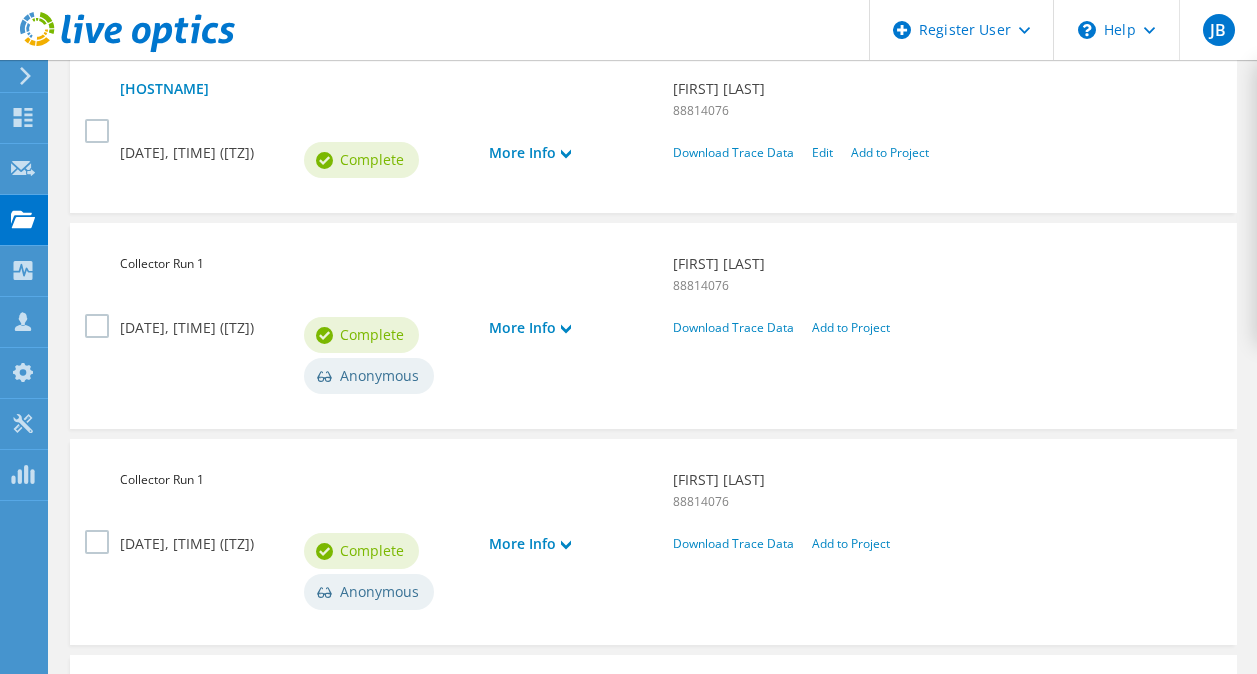 scroll, scrollTop: 830, scrollLeft: 0, axis: vertical 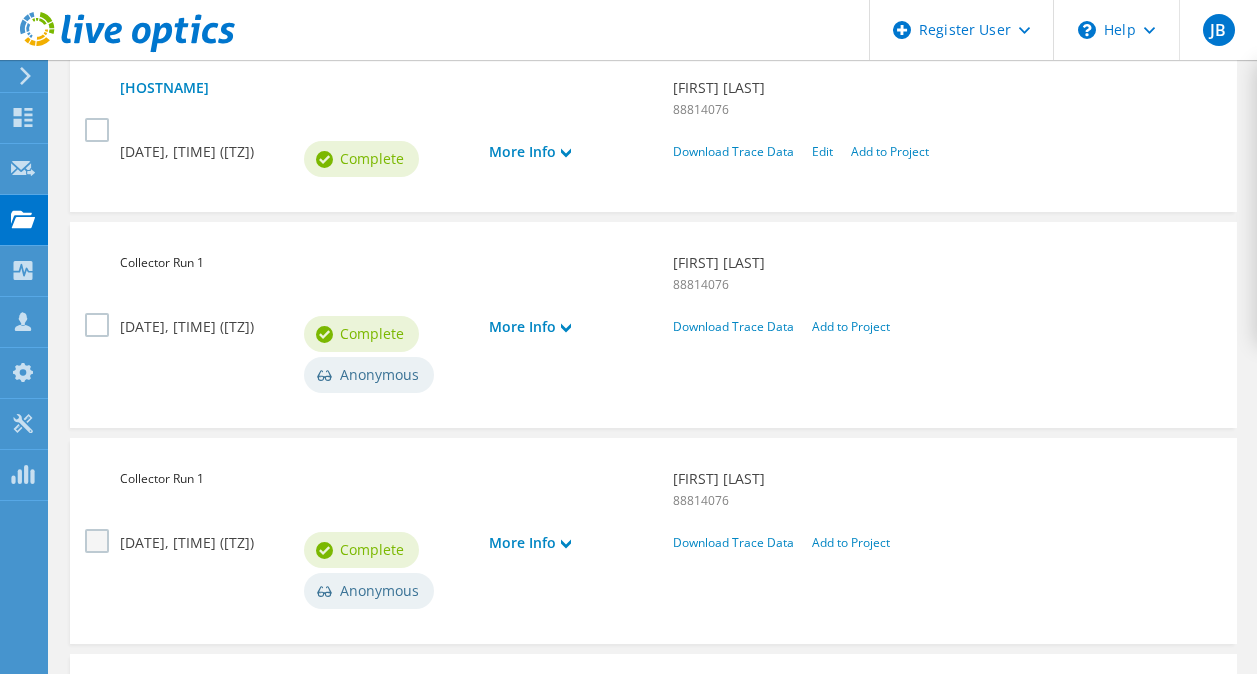 click at bounding box center [99, 541] 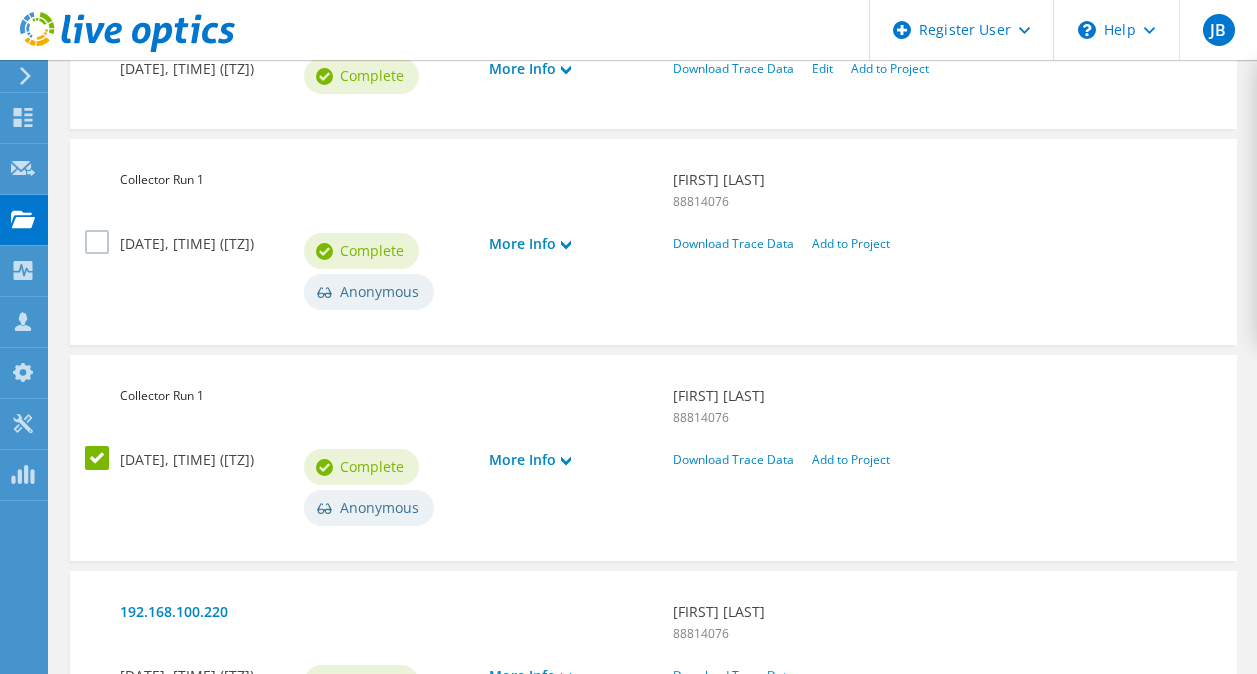 scroll, scrollTop: 914, scrollLeft: 0, axis: vertical 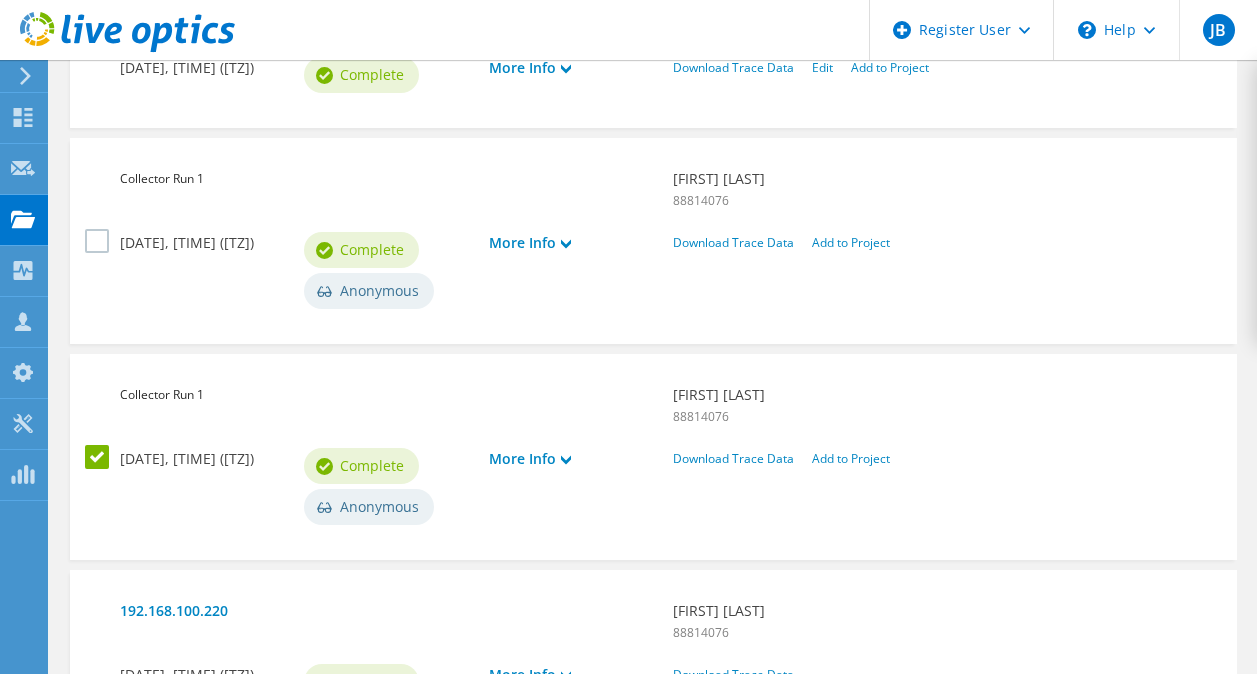 click at bounding box center (99, 457) 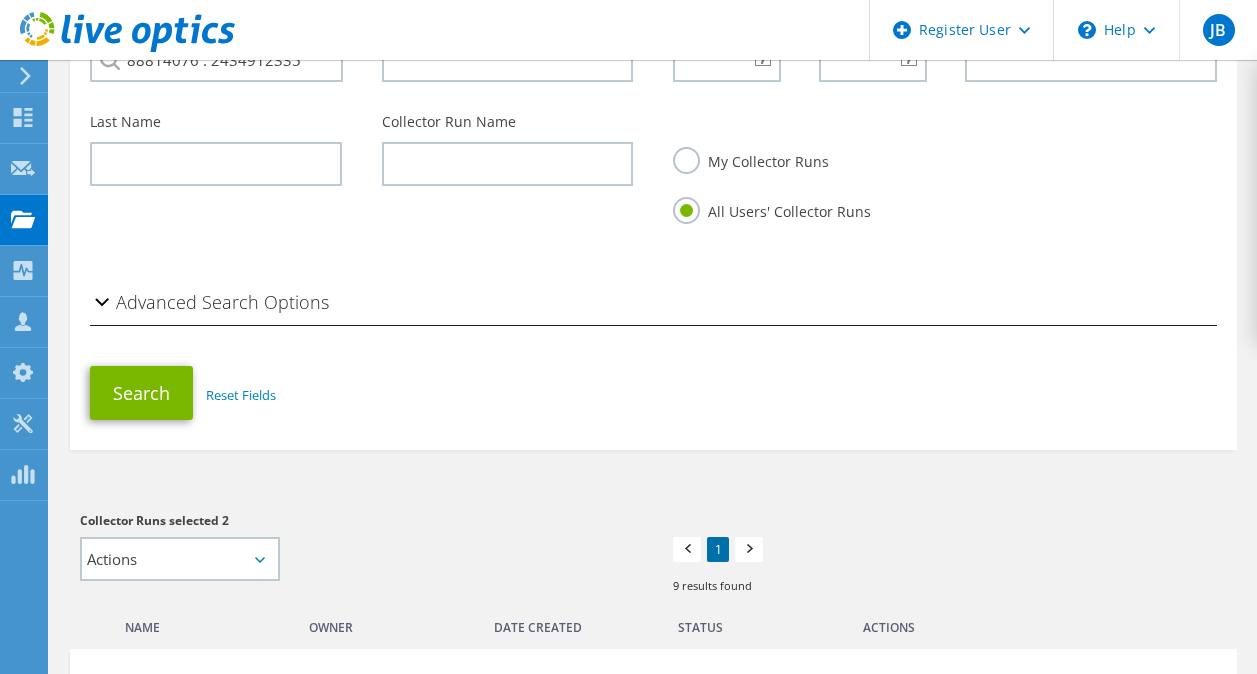 scroll, scrollTop: 0, scrollLeft: 0, axis: both 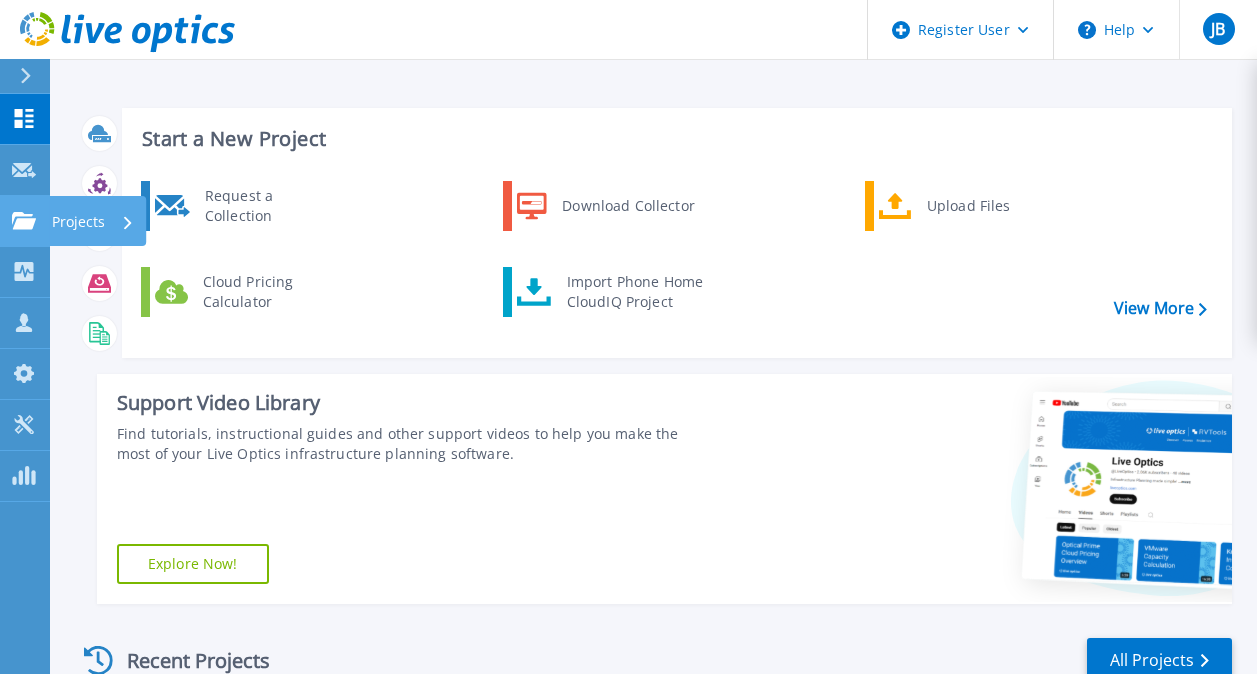 click on "Projects" at bounding box center [78, 222] 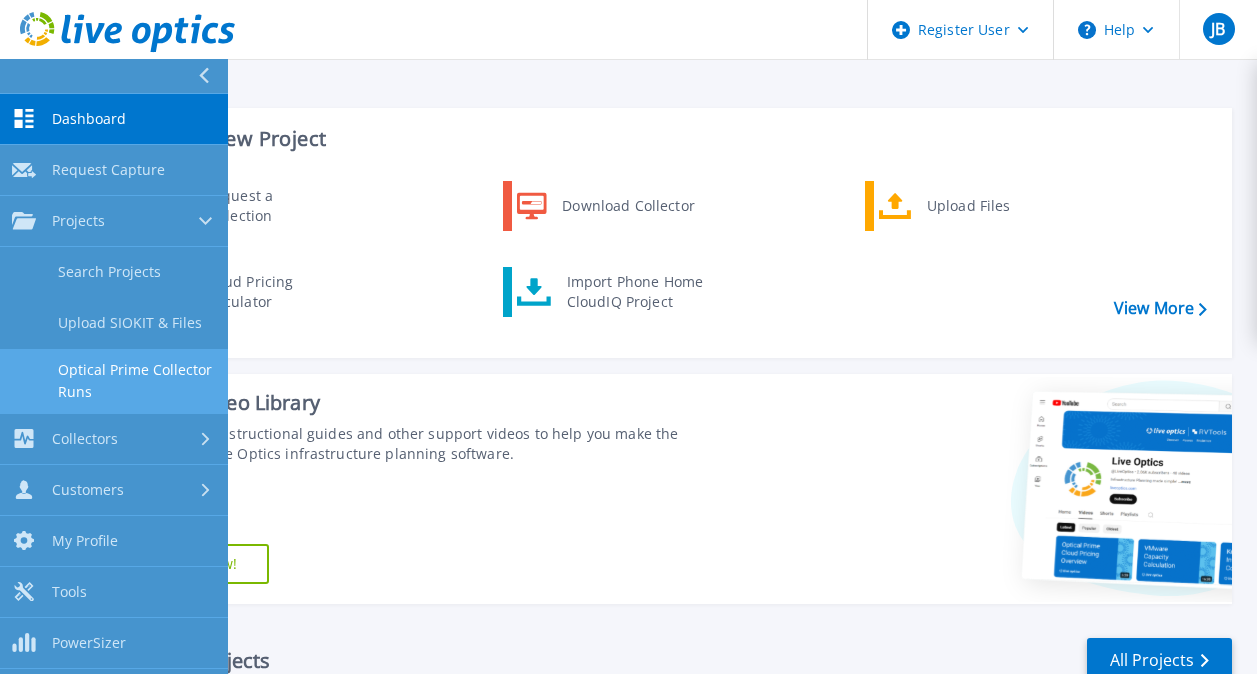 click on "Optical Prime Collector Runs" at bounding box center (114, 381) 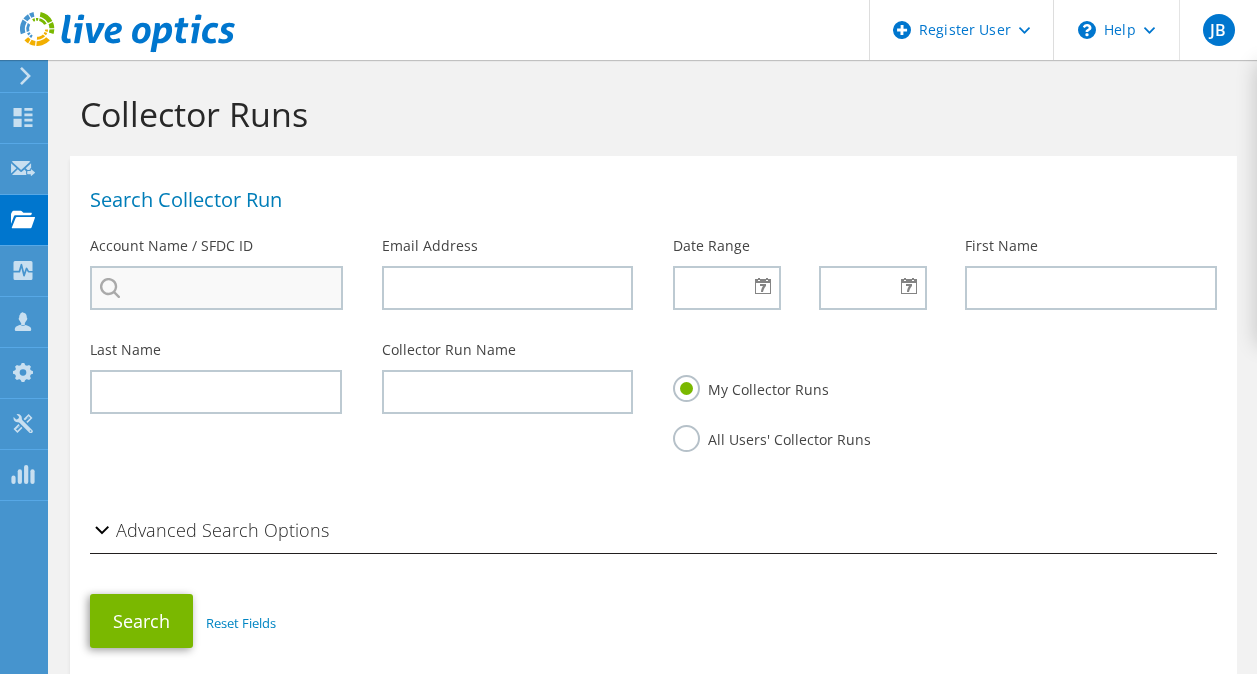scroll, scrollTop: 0, scrollLeft: 0, axis: both 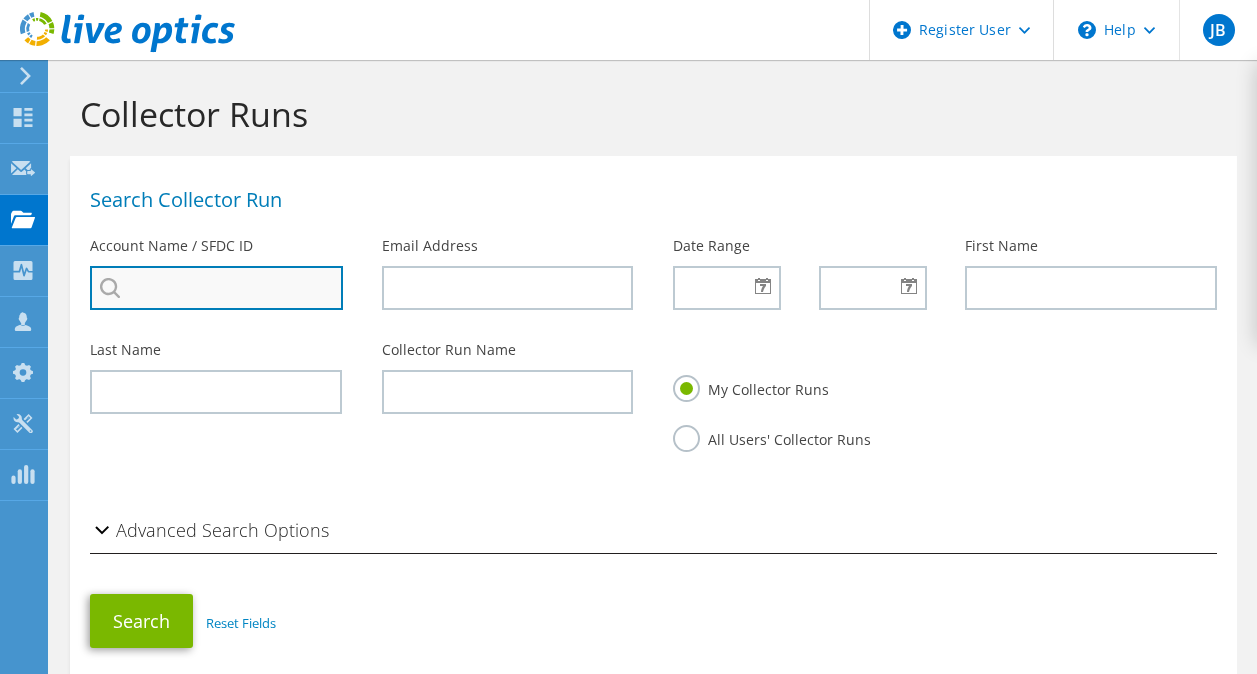 click at bounding box center [216, 288] 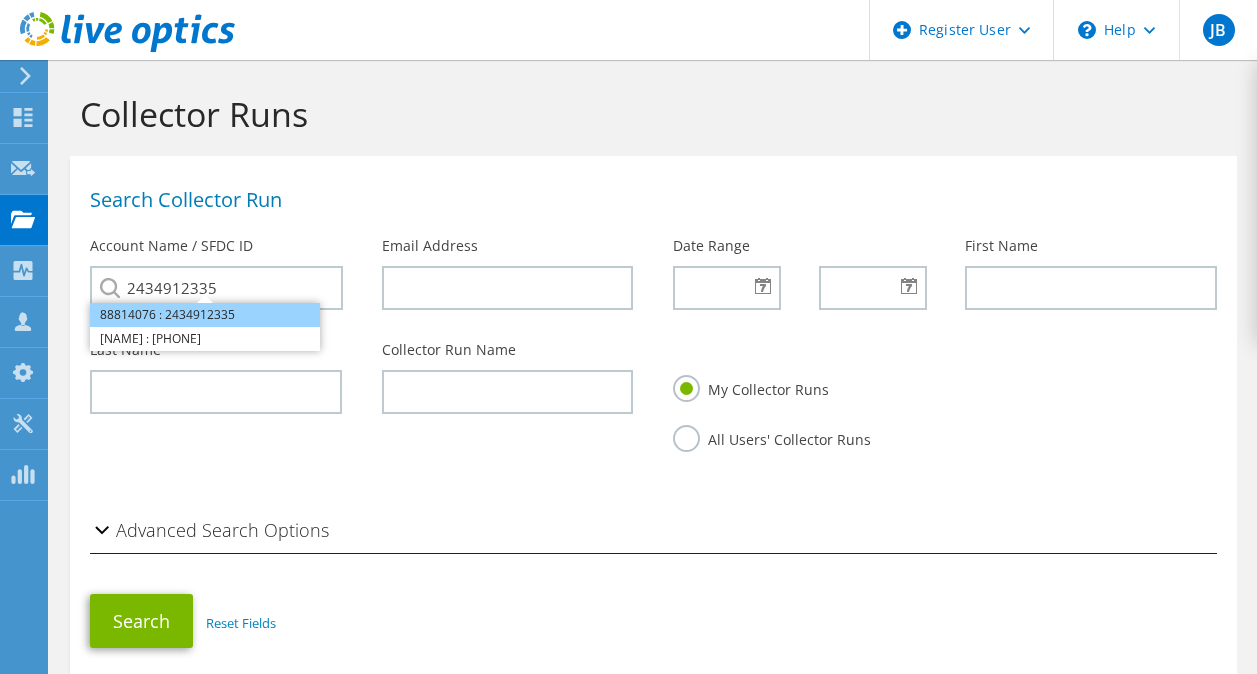 click on "88814076 : 2434912335" at bounding box center (205, 315) 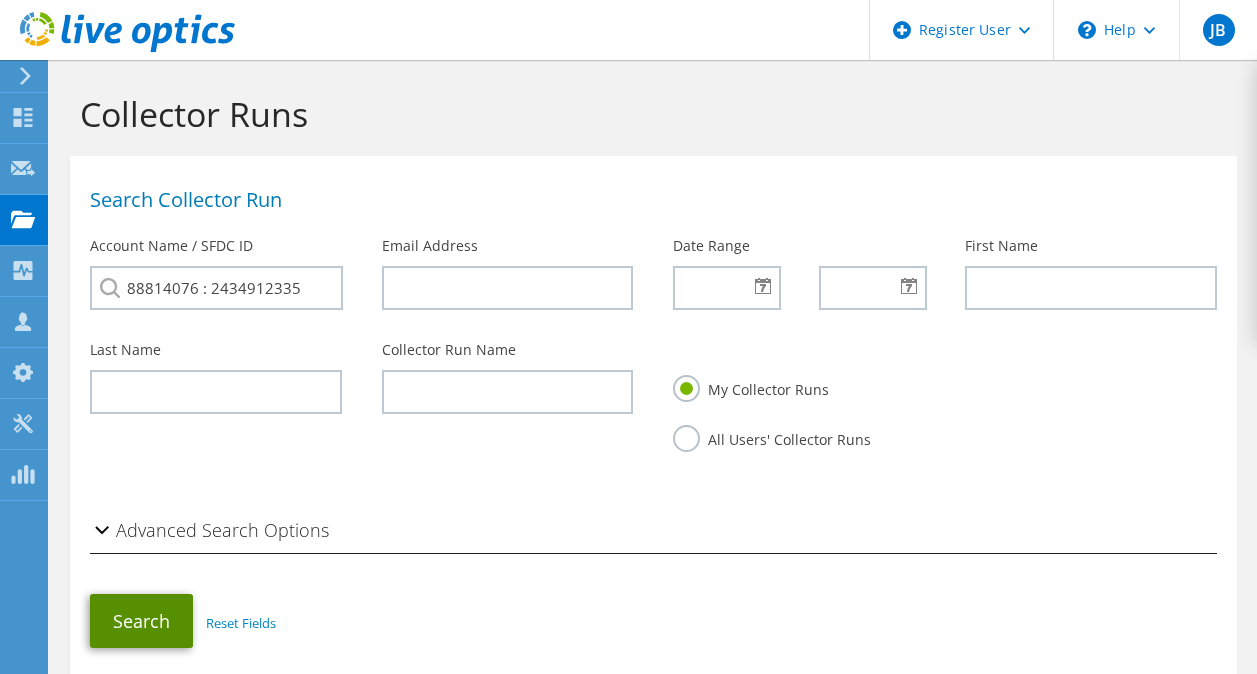 click on "Search" at bounding box center (141, 621) 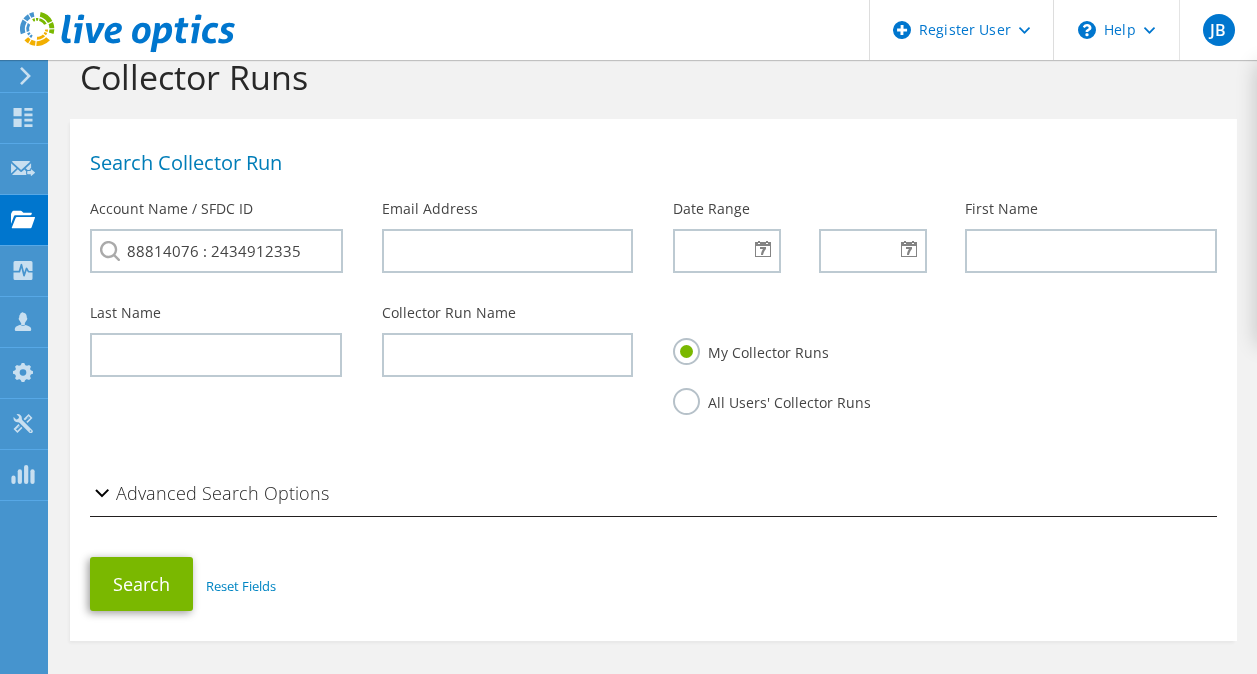 scroll, scrollTop: 38, scrollLeft: 0, axis: vertical 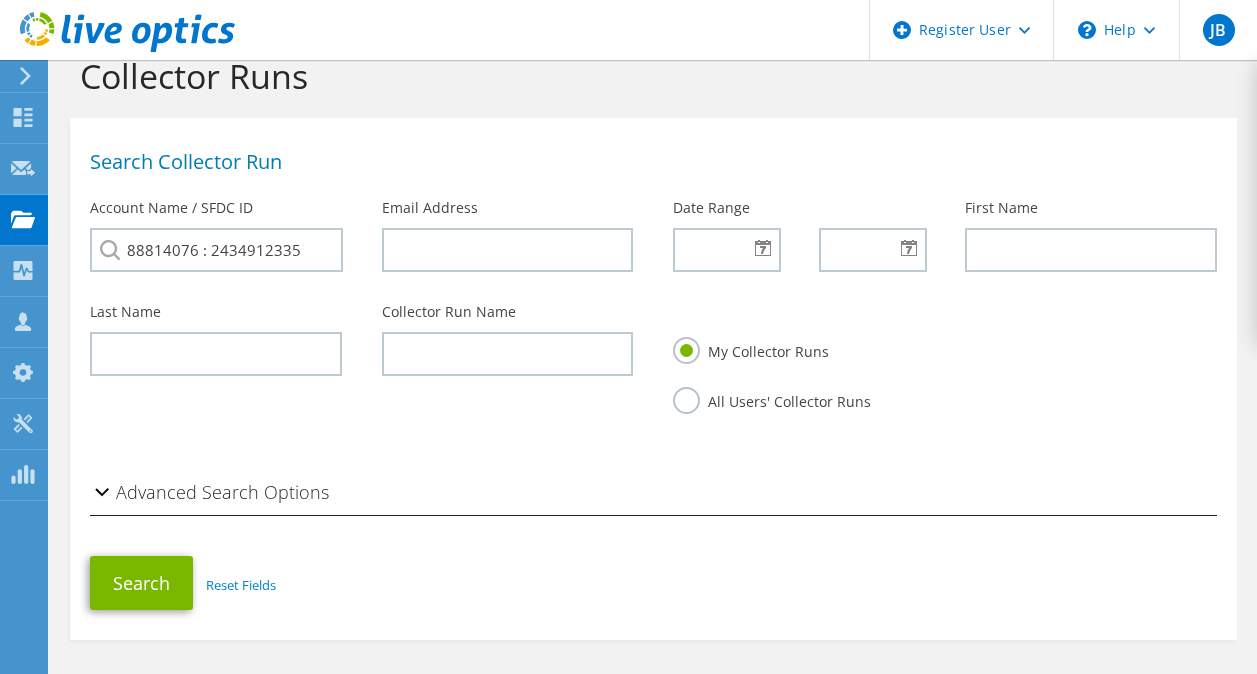 click on "All Users' Collector Runs" at bounding box center [772, 399] 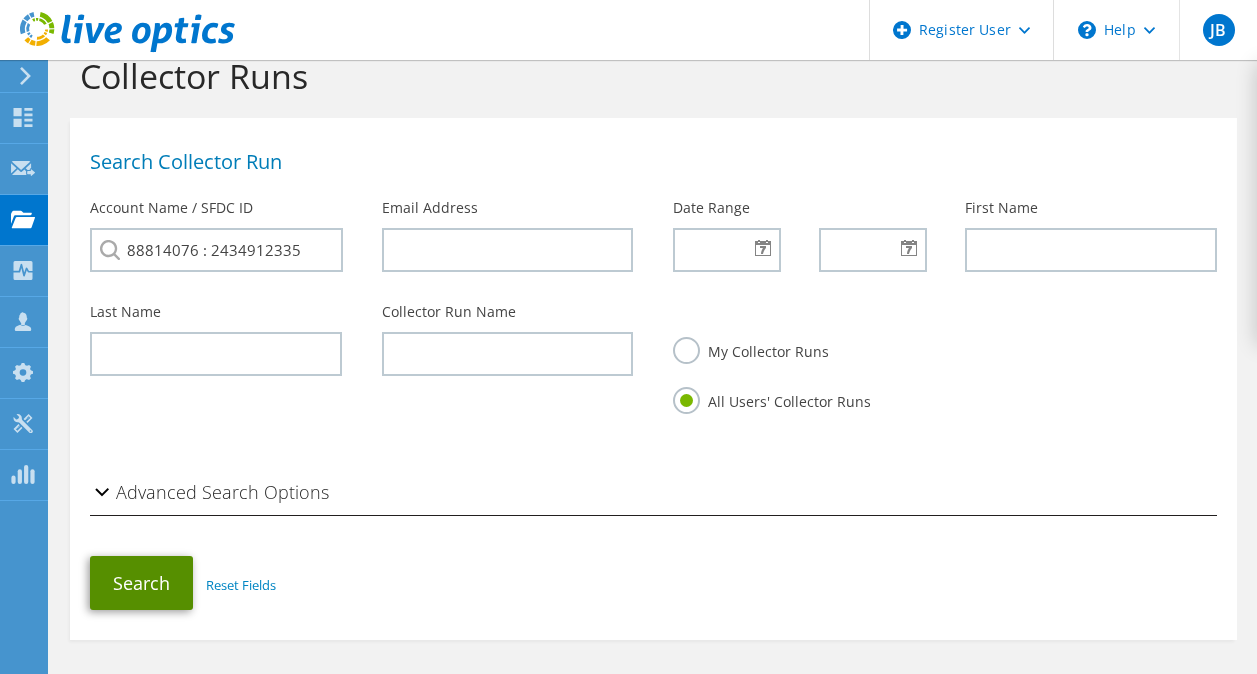 click on "Search" at bounding box center [141, 583] 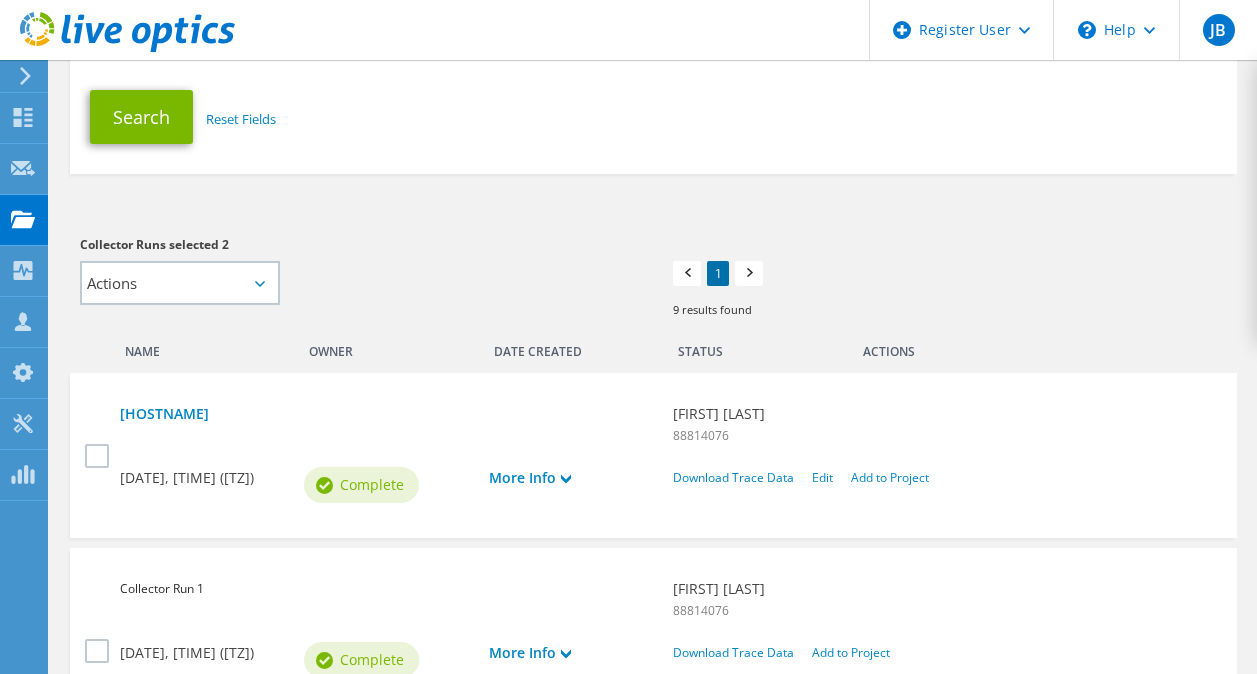 scroll, scrollTop: 278, scrollLeft: 0, axis: vertical 